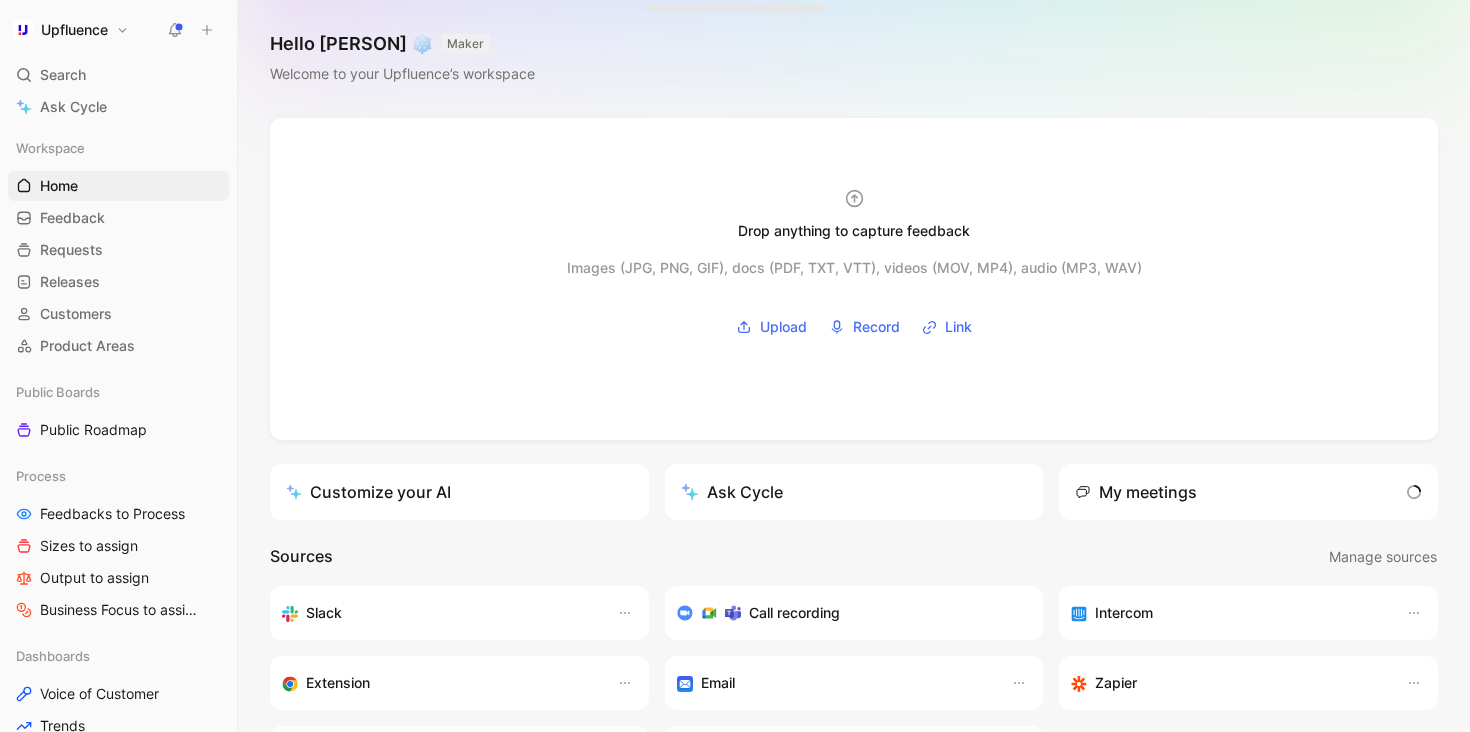 scroll, scrollTop: 0, scrollLeft: 0, axis: both 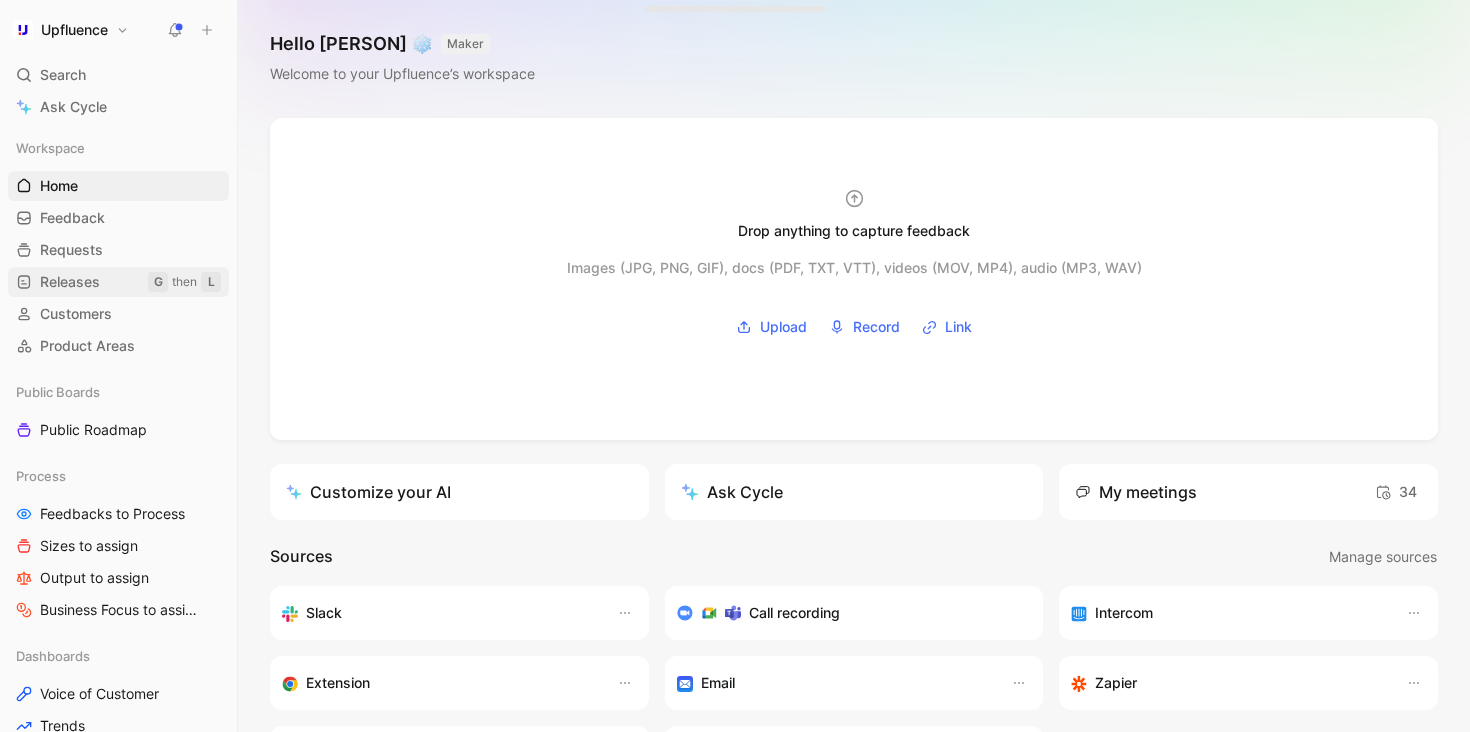 click on "Releases" at bounding box center [70, 282] 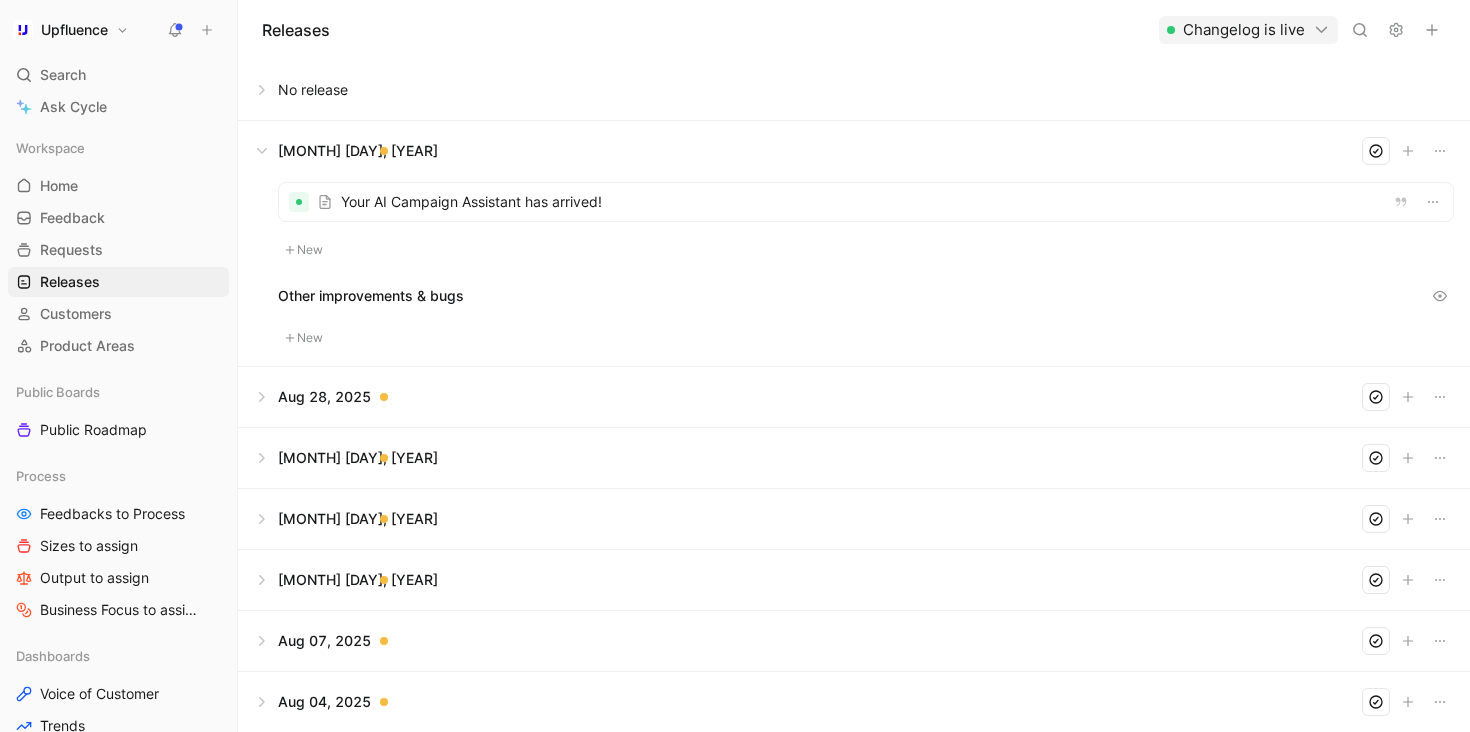 click at bounding box center (854, 397) 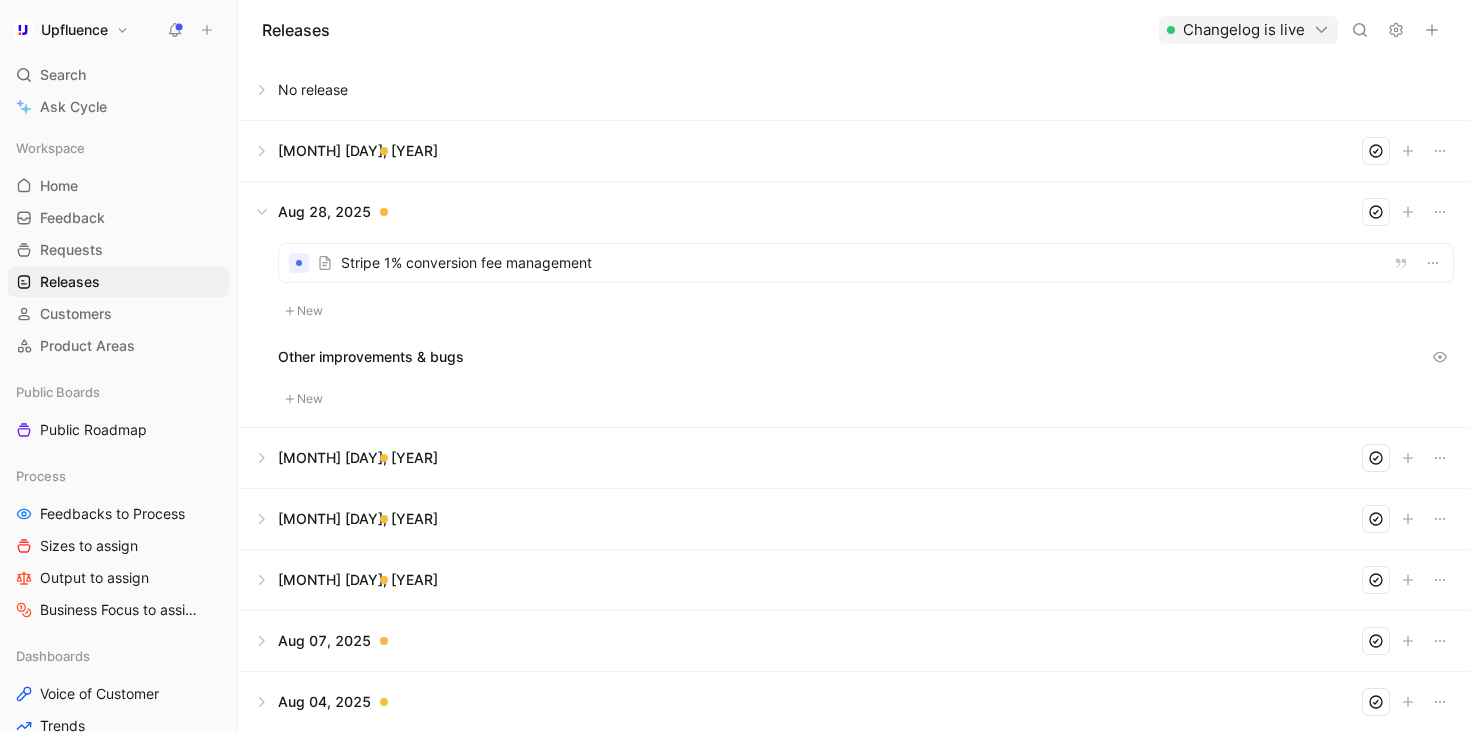 click at bounding box center [854, 458] 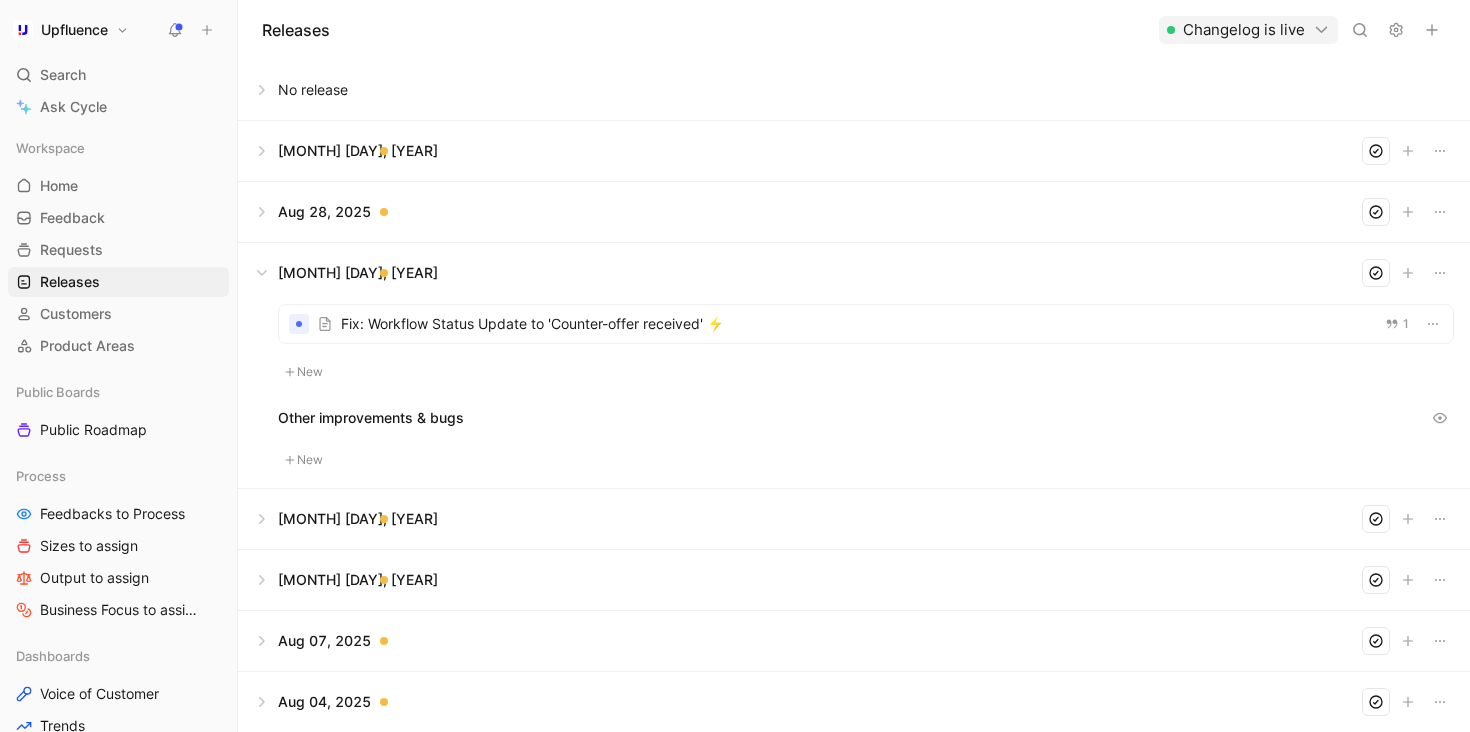 click at bounding box center (854, 519) 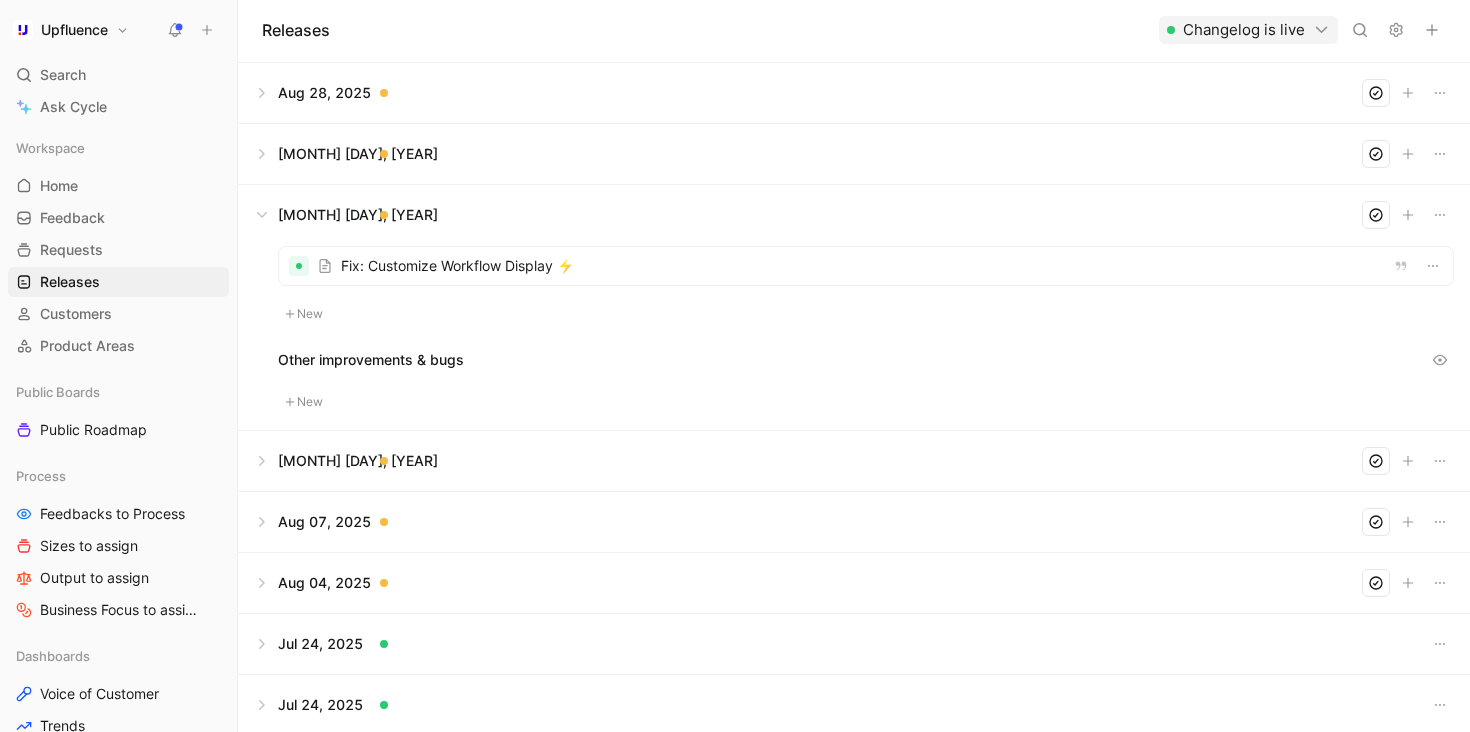 scroll, scrollTop: 136, scrollLeft: 0, axis: vertical 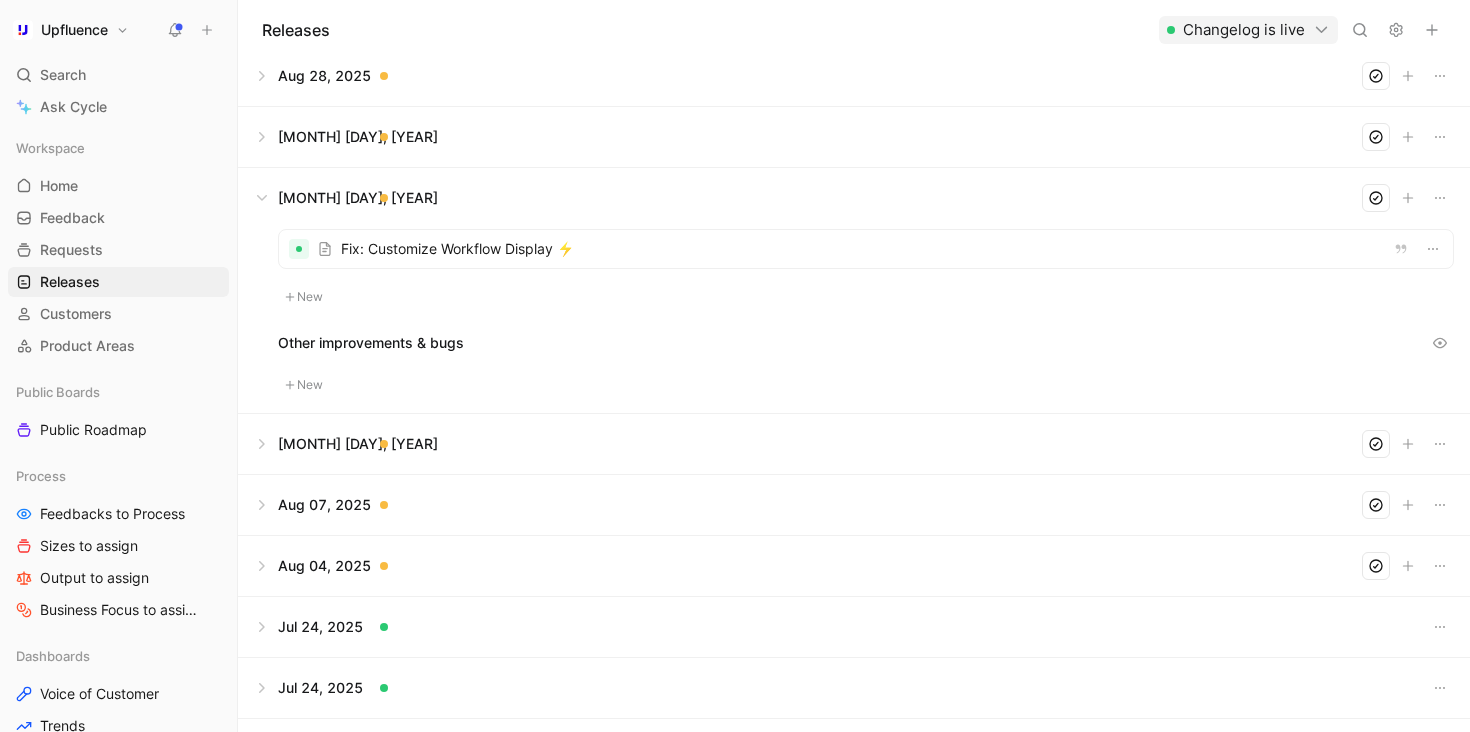 click at bounding box center [866, 249] 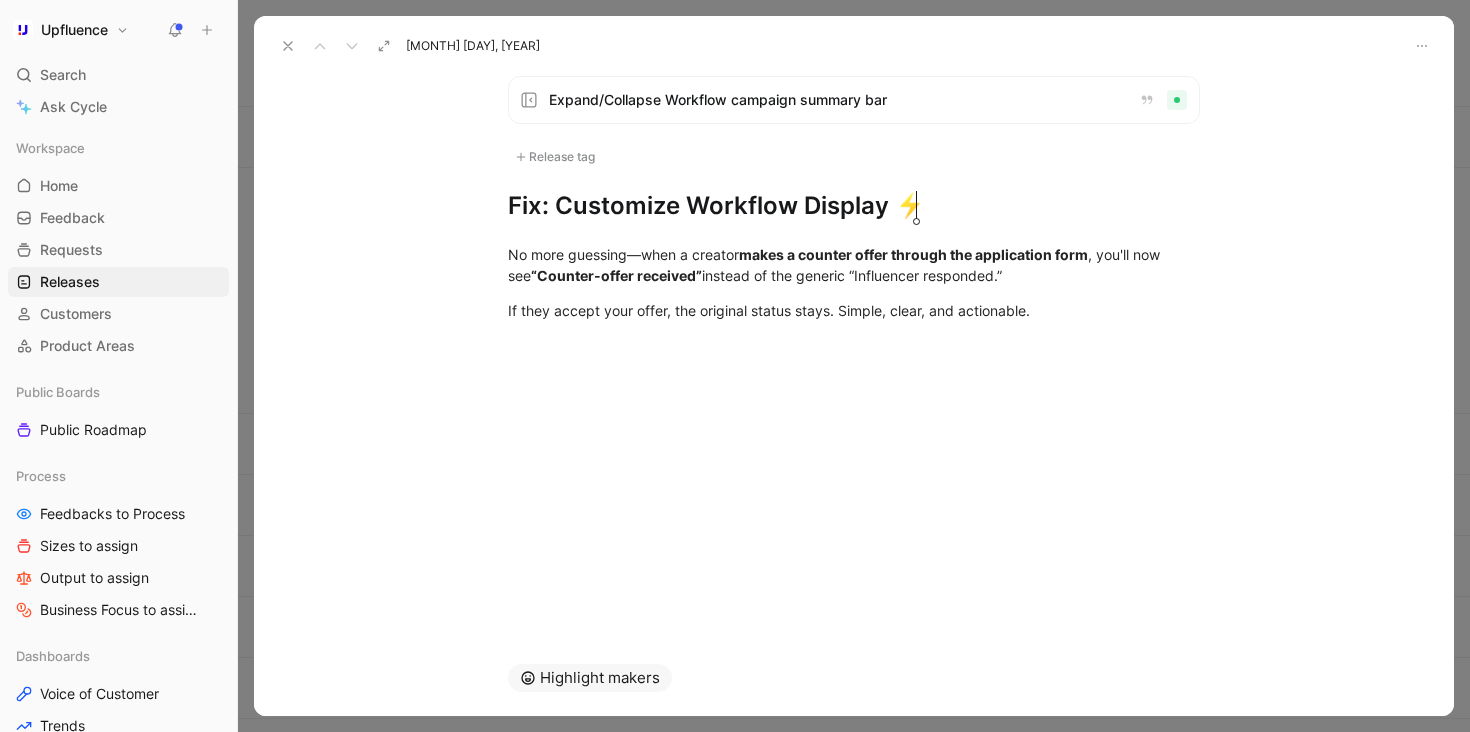 click 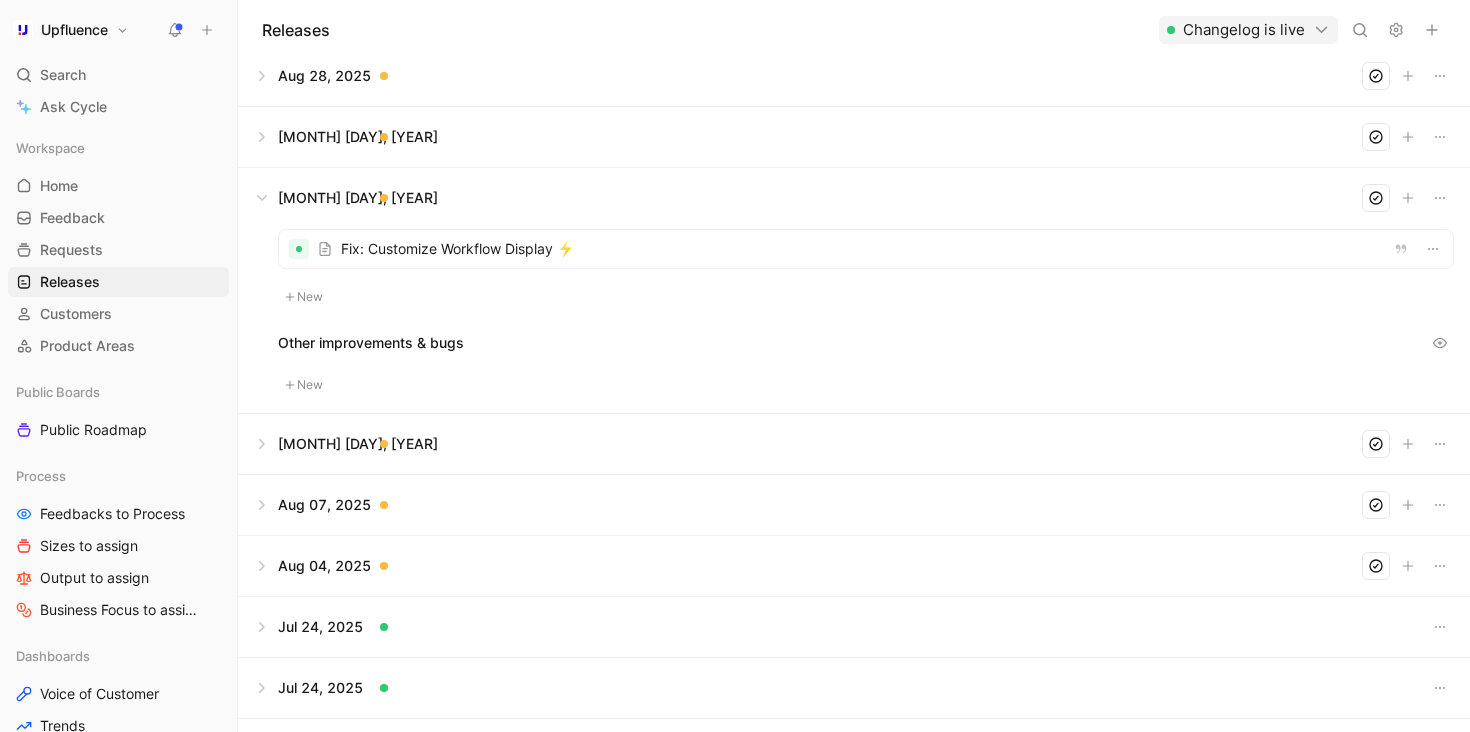click at bounding box center [854, 444] 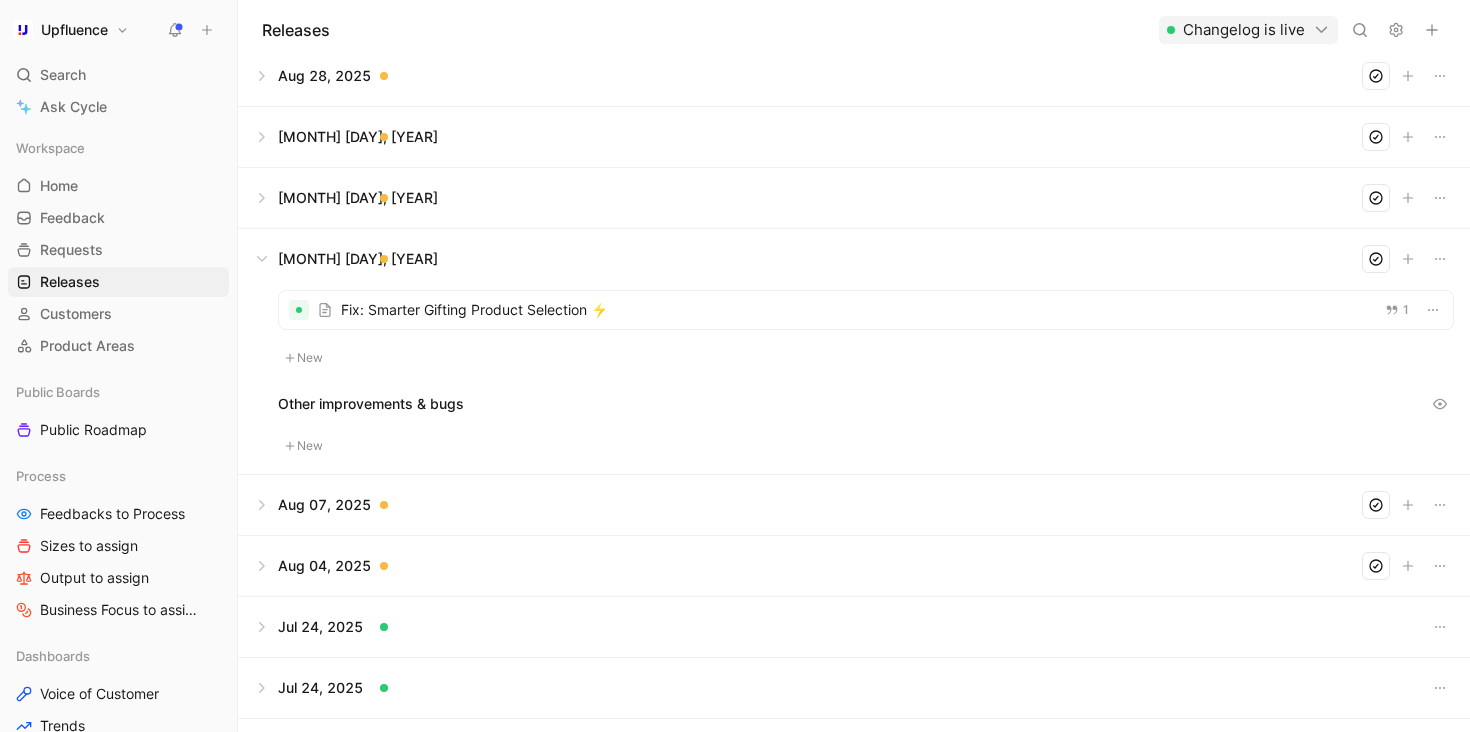 scroll, scrollTop: 186, scrollLeft: 0, axis: vertical 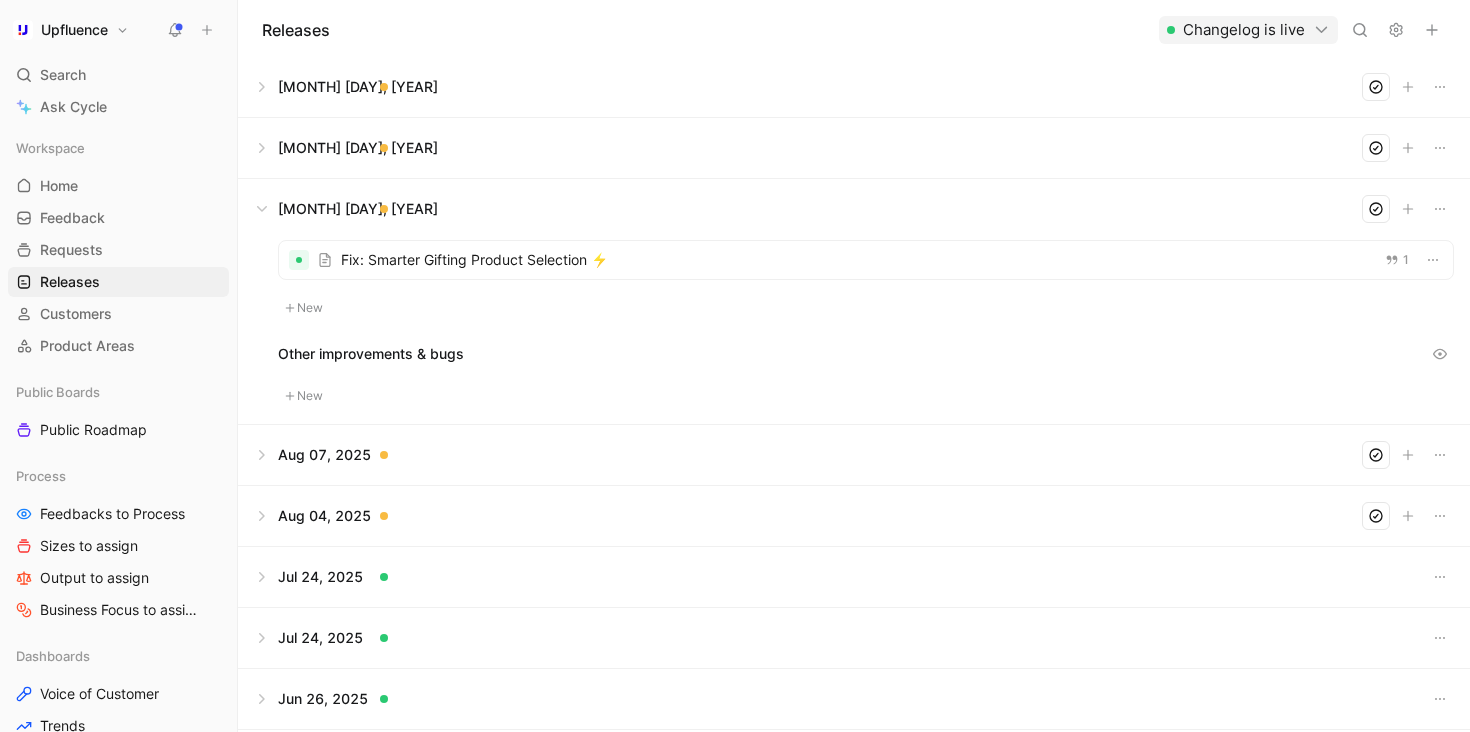 click at bounding box center [854, 455] 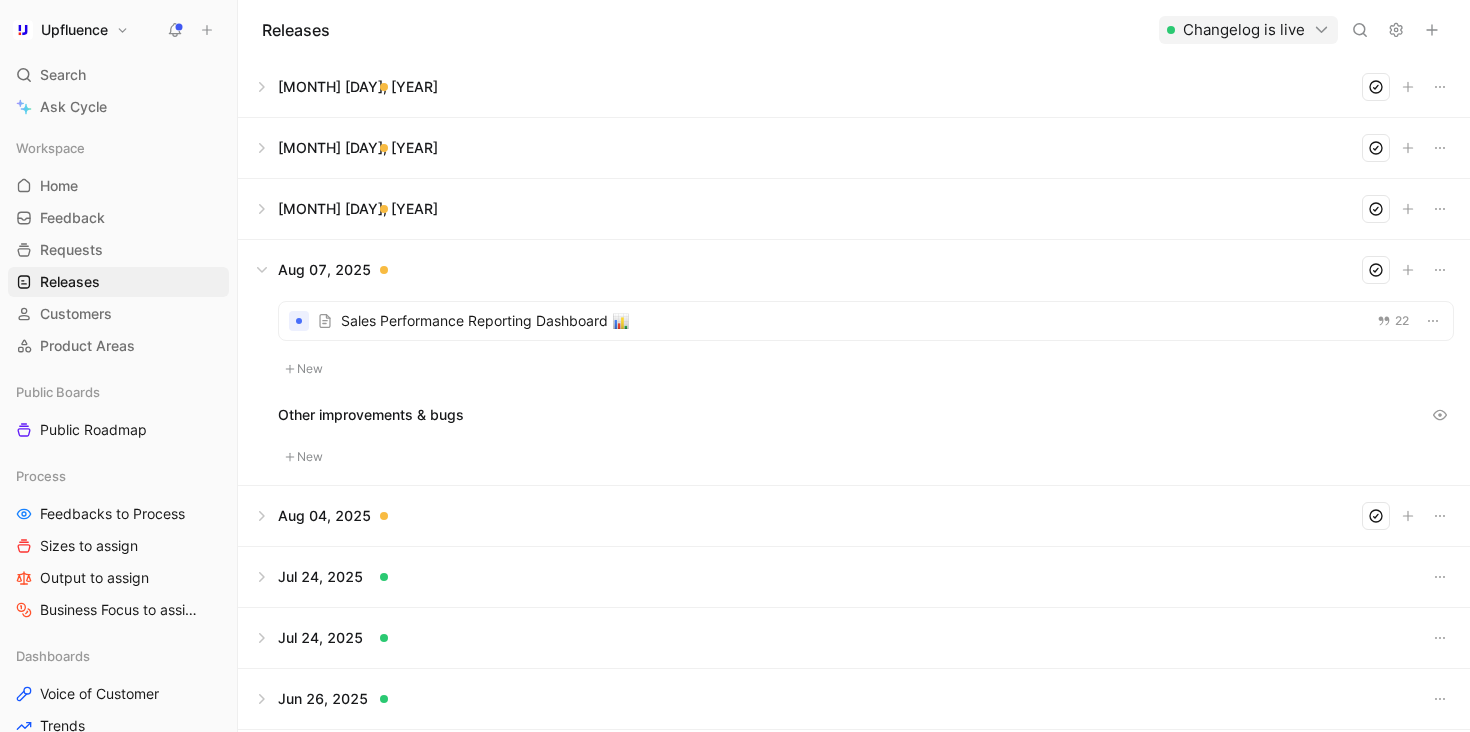 scroll, scrollTop: 280, scrollLeft: 0, axis: vertical 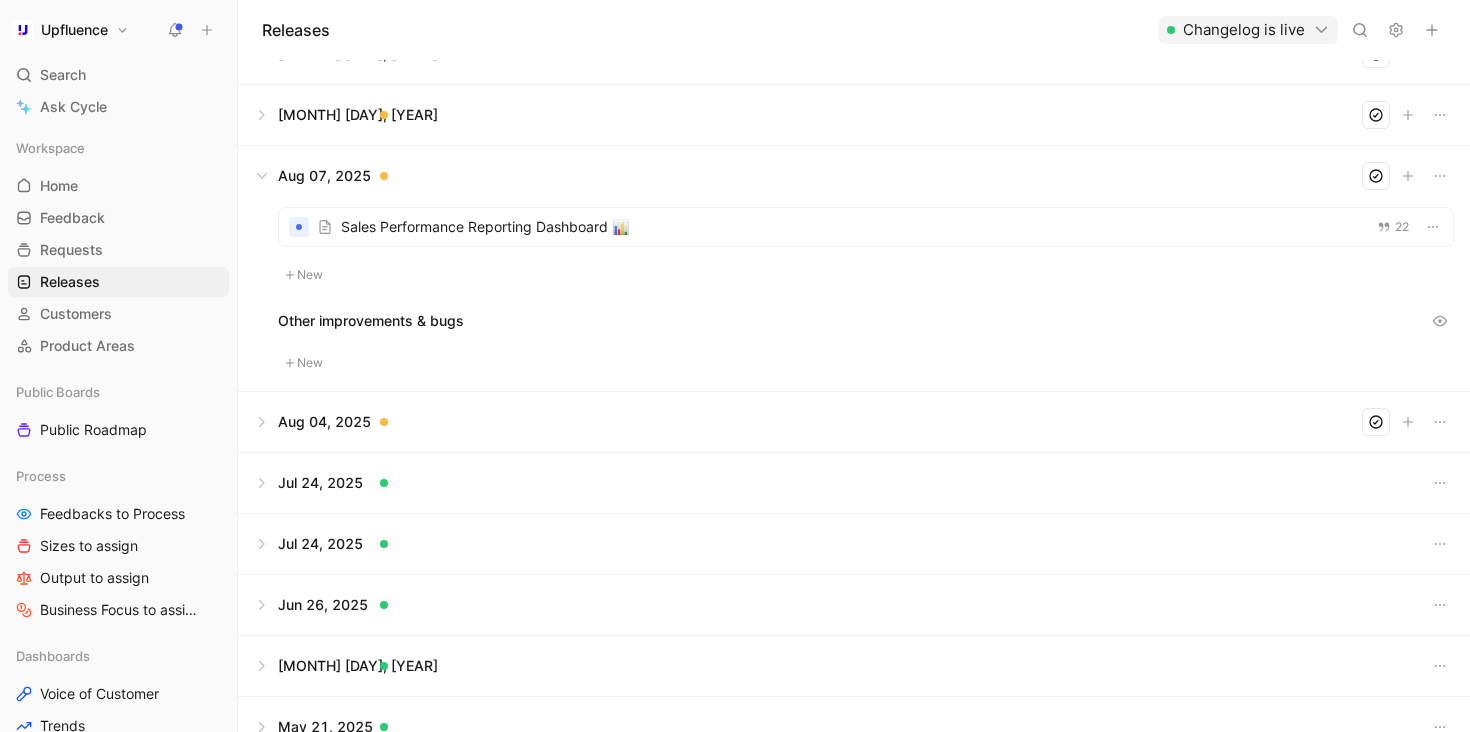 click at bounding box center (854, 422) 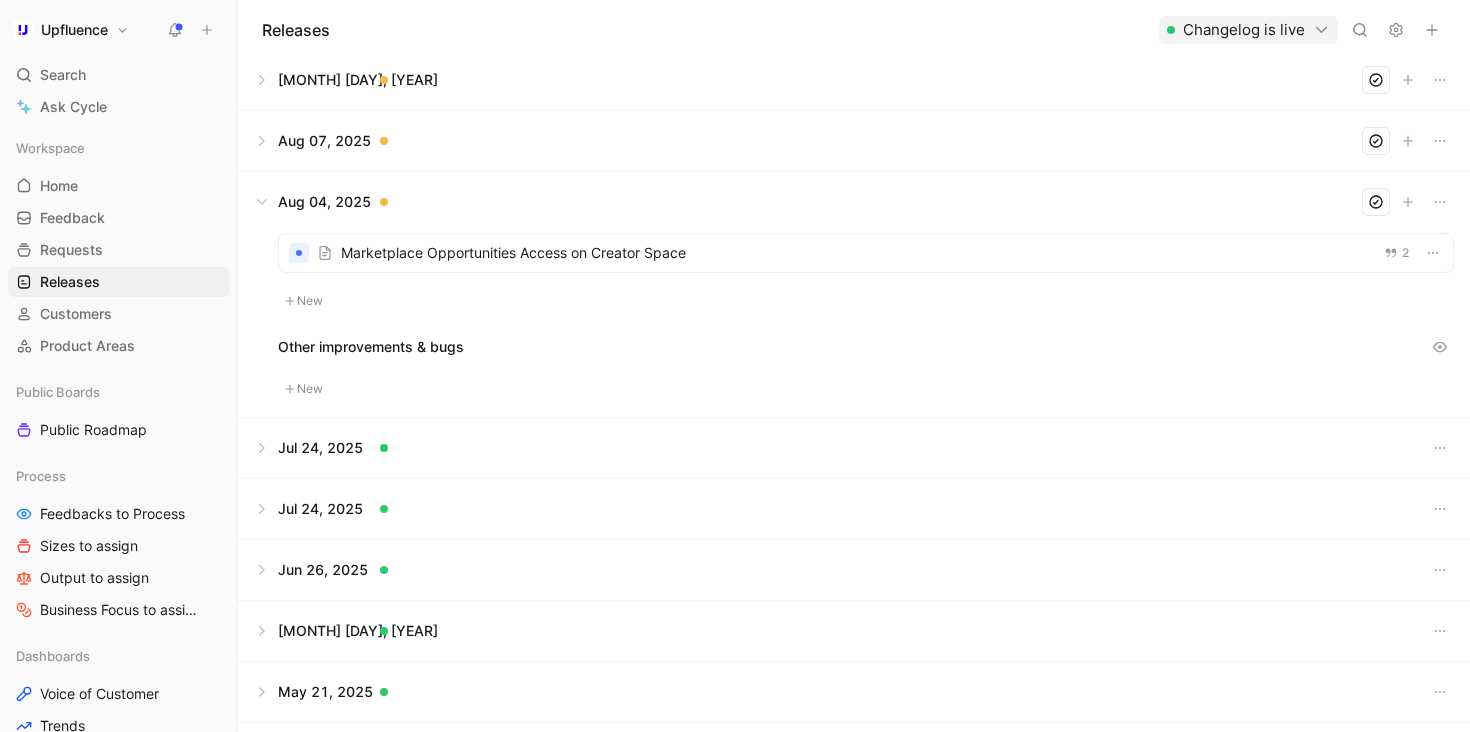 scroll, scrollTop: 323, scrollLeft: 0, axis: vertical 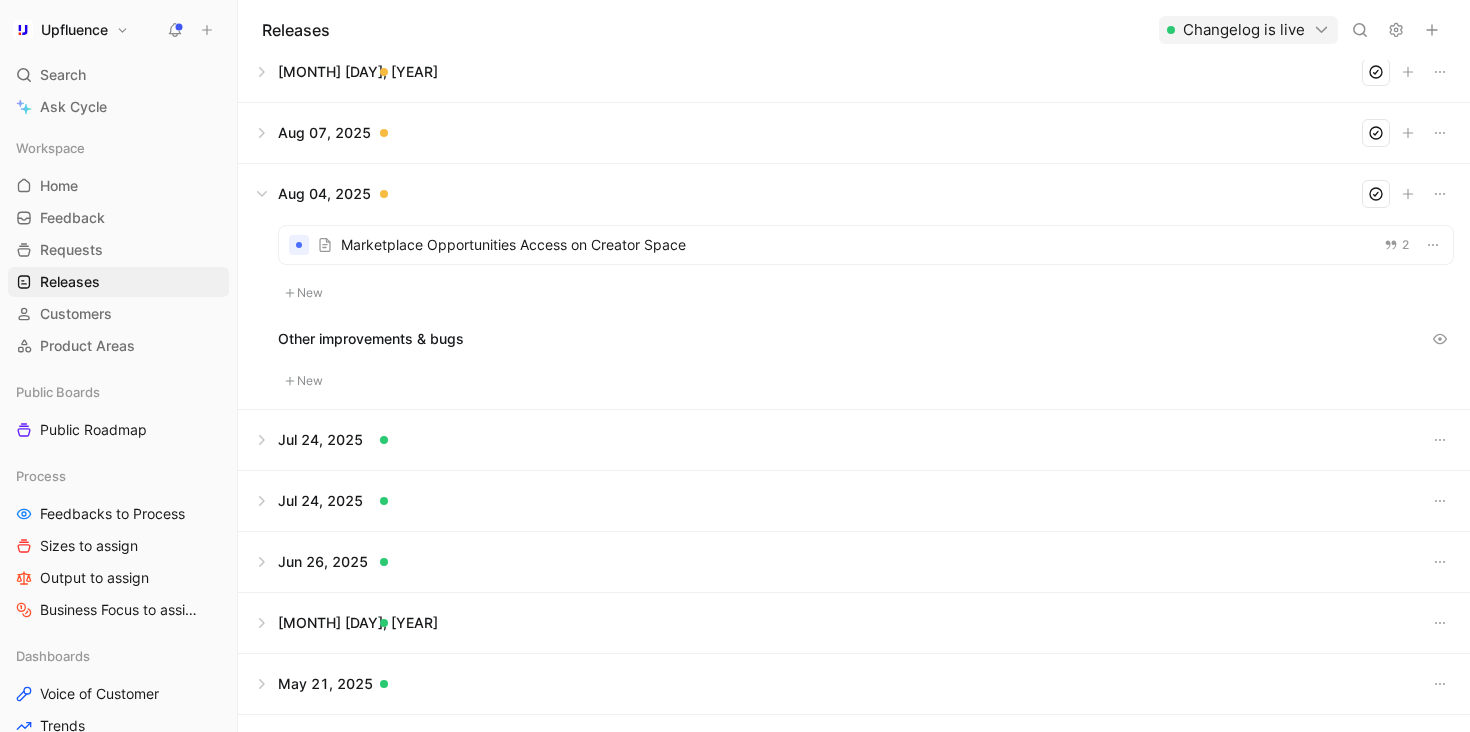 click at bounding box center (854, 440) 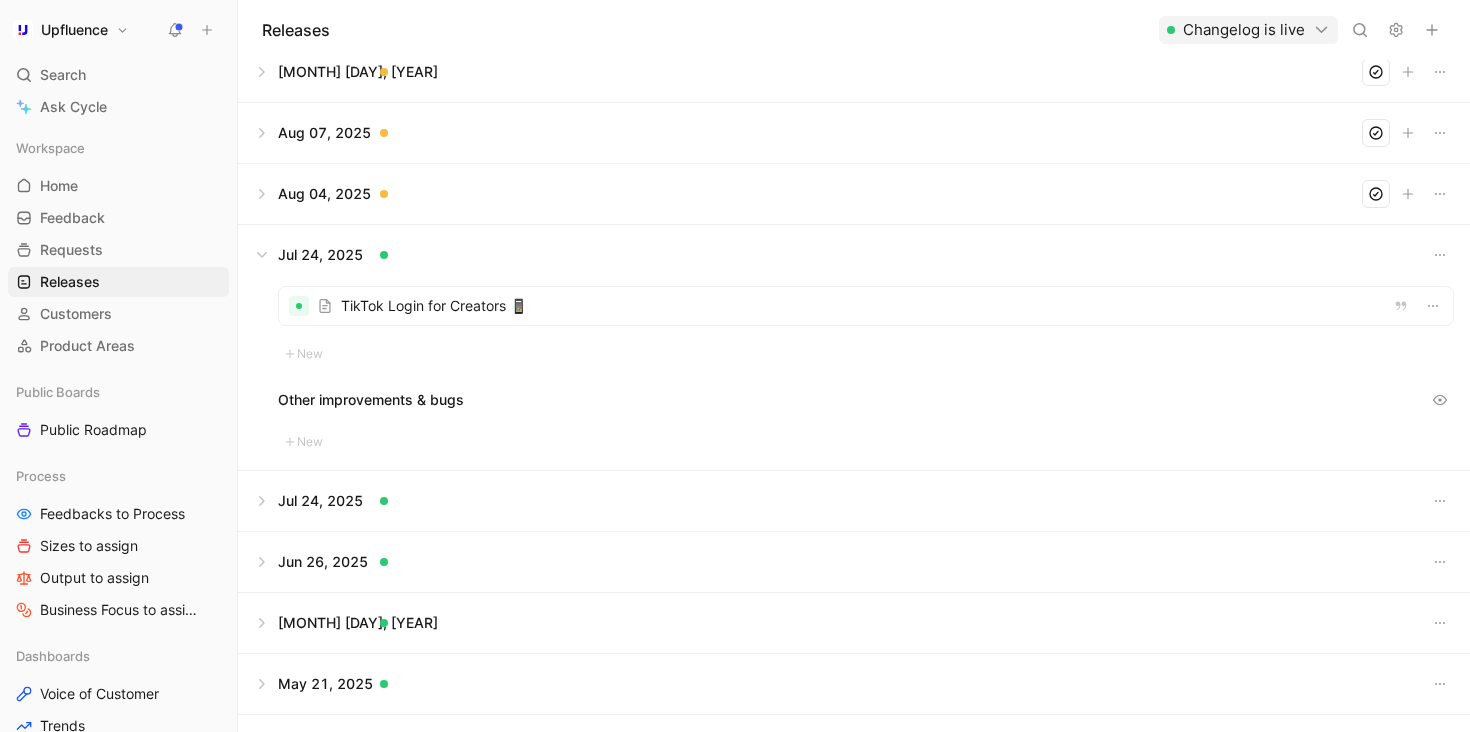 scroll, scrollTop: 382, scrollLeft: 0, axis: vertical 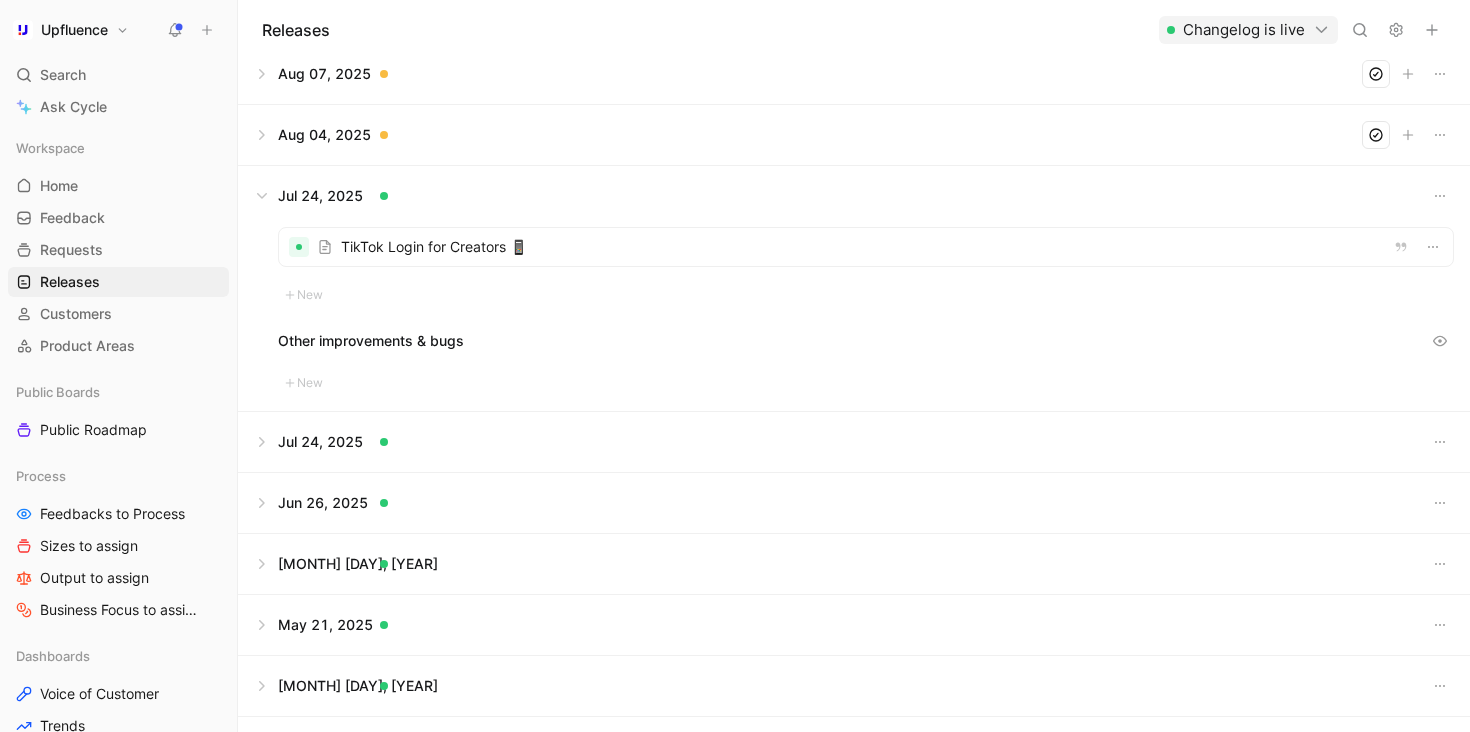 click at bounding box center [854, 442] 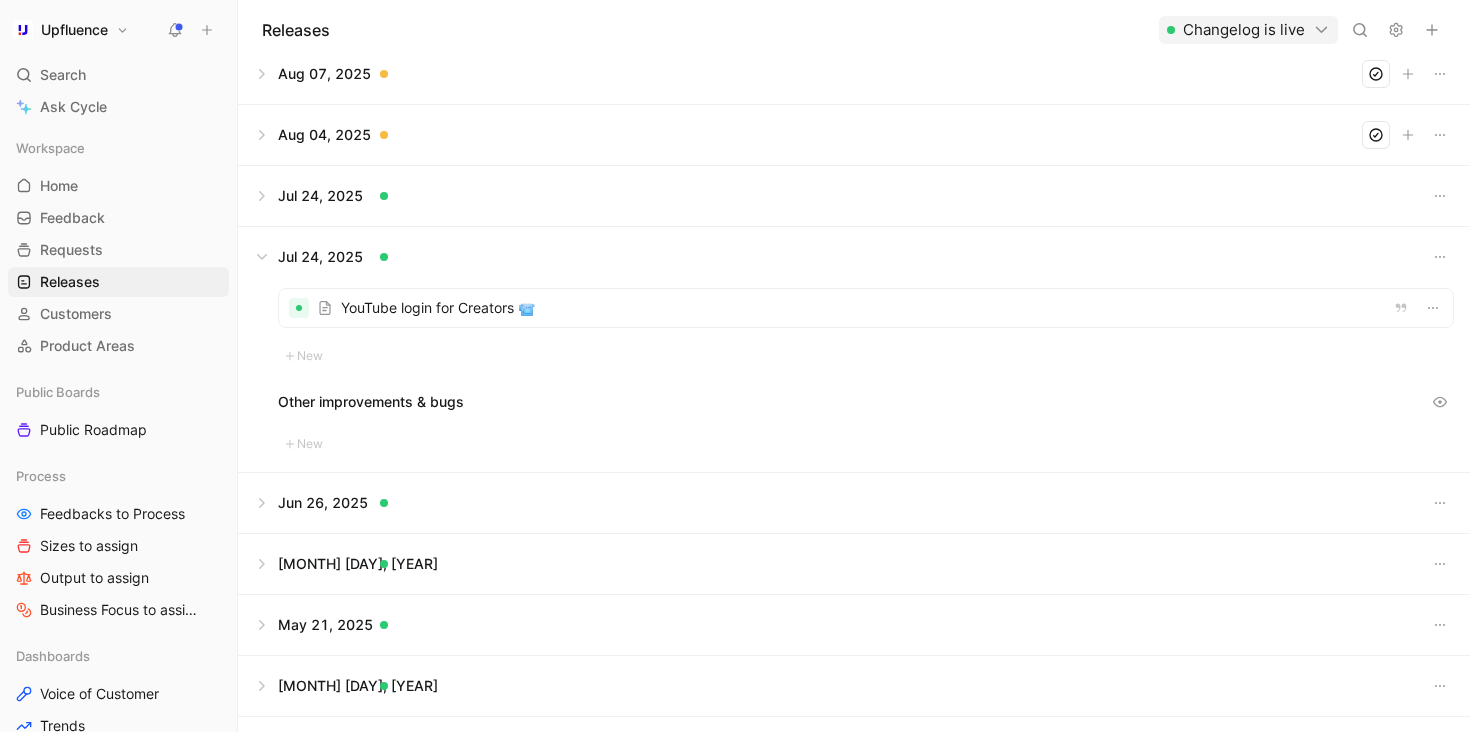 click at bounding box center (854, 503) 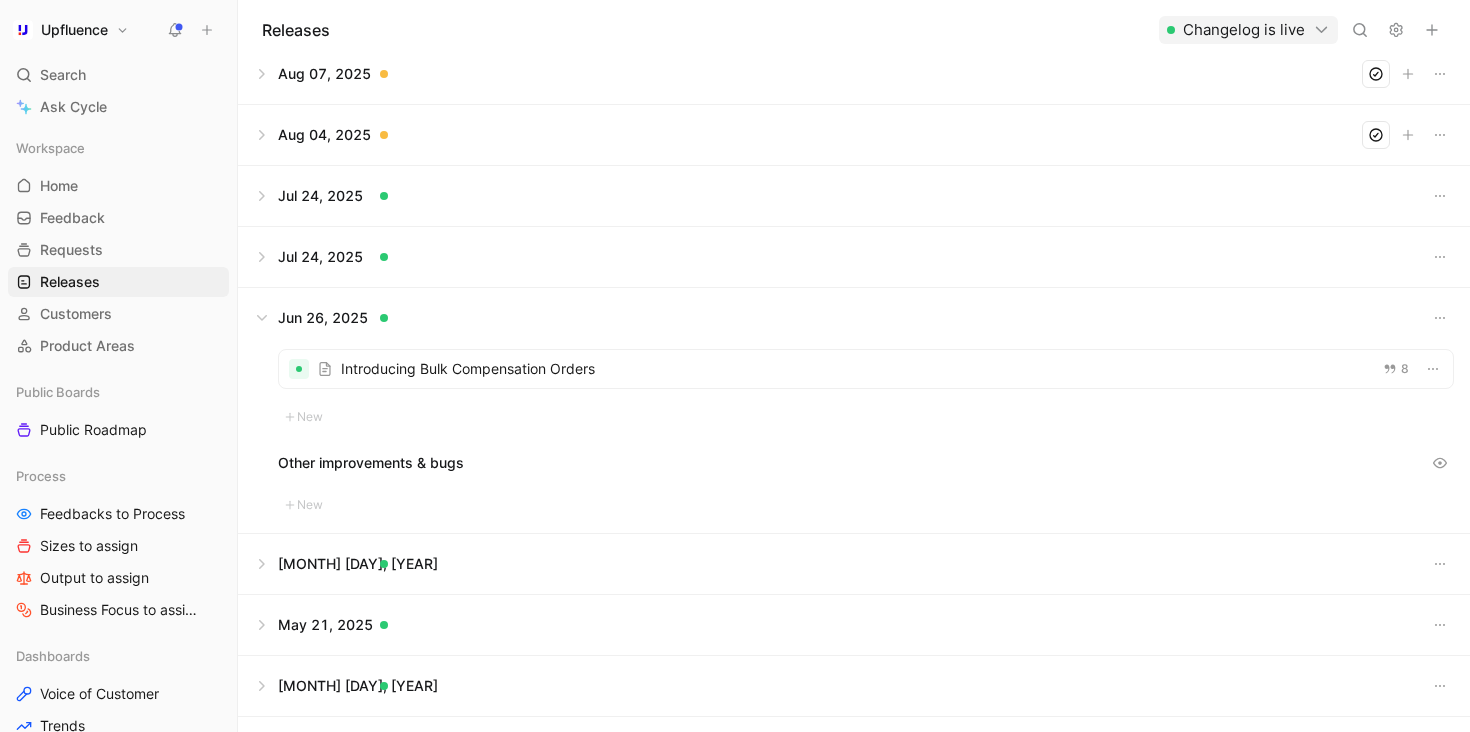 scroll, scrollTop: 462, scrollLeft: 0, axis: vertical 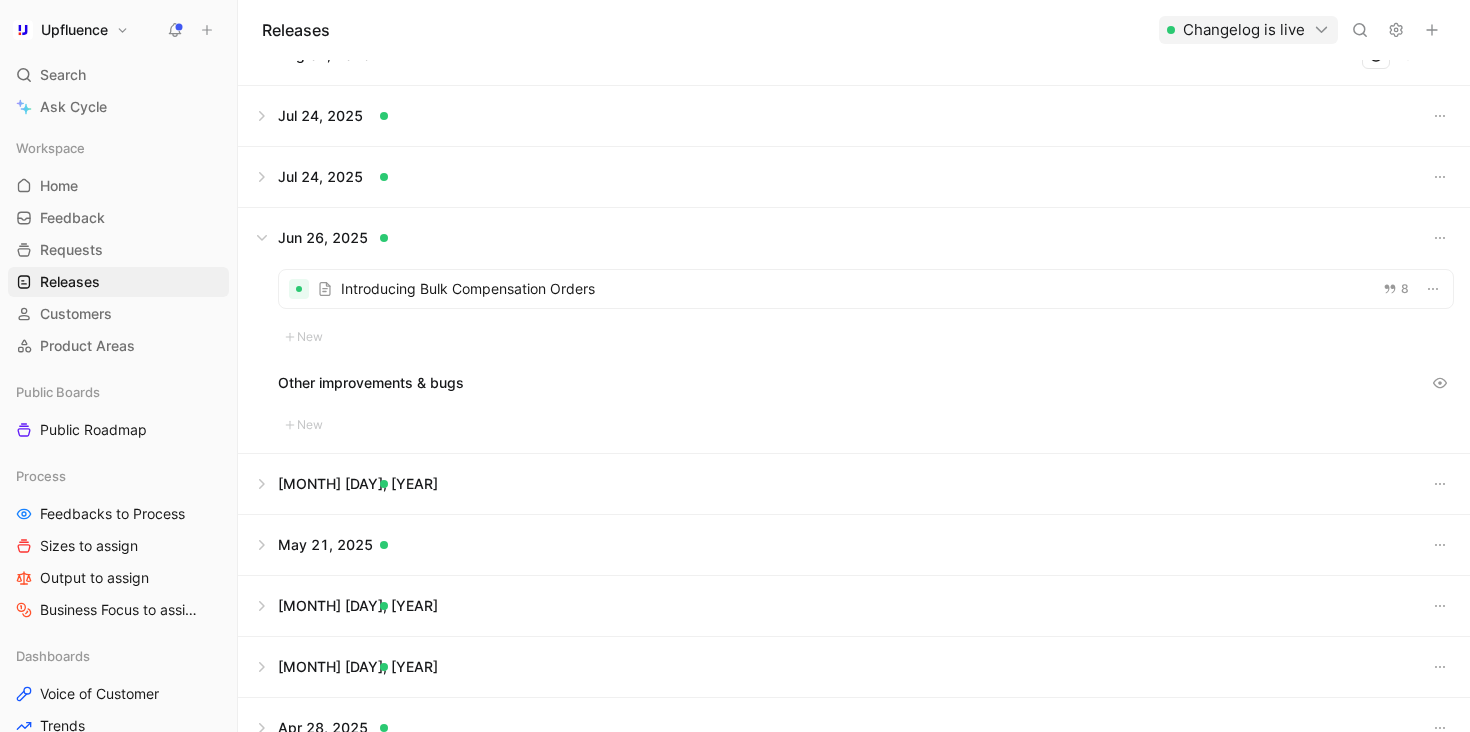 click at bounding box center (854, 484) 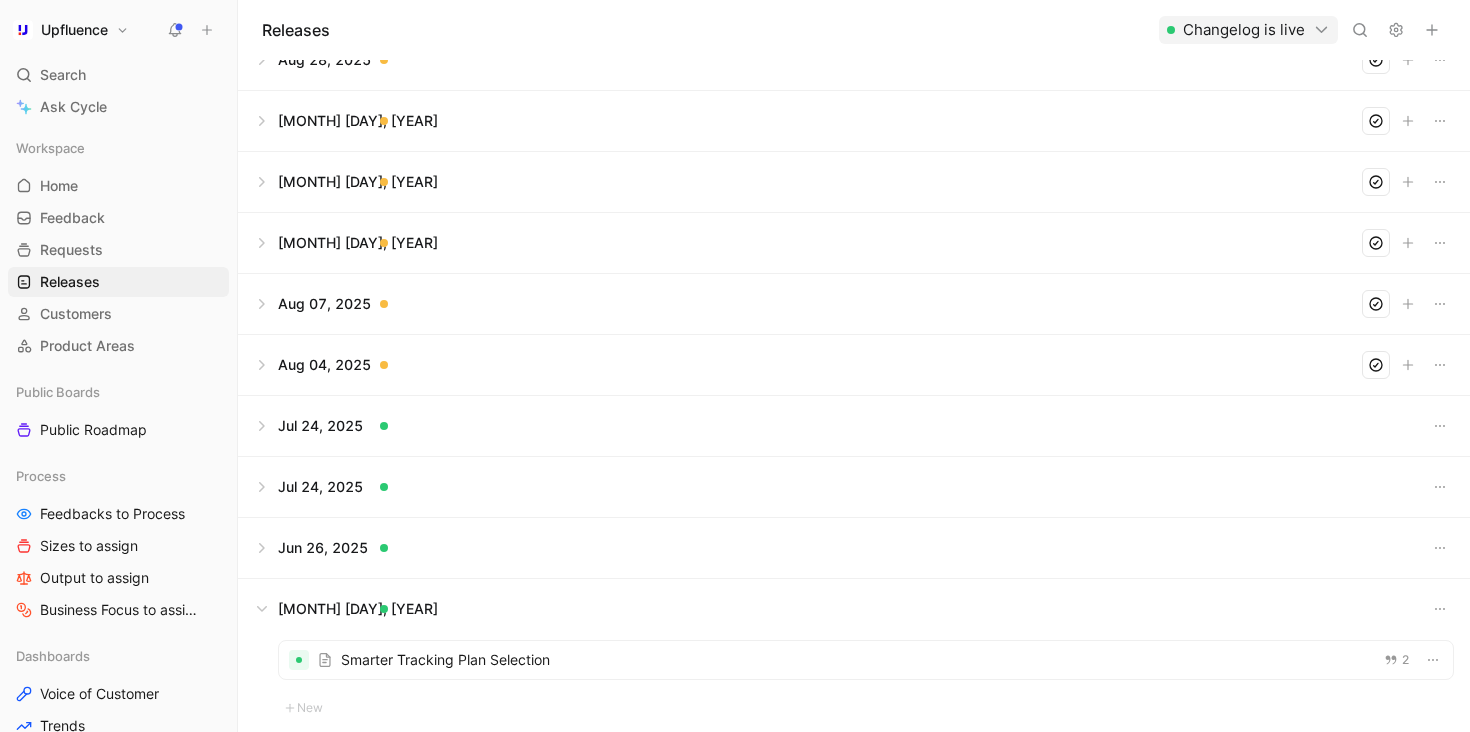 scroll, scrollTop: 0, scrollLeft: 0, axis: both 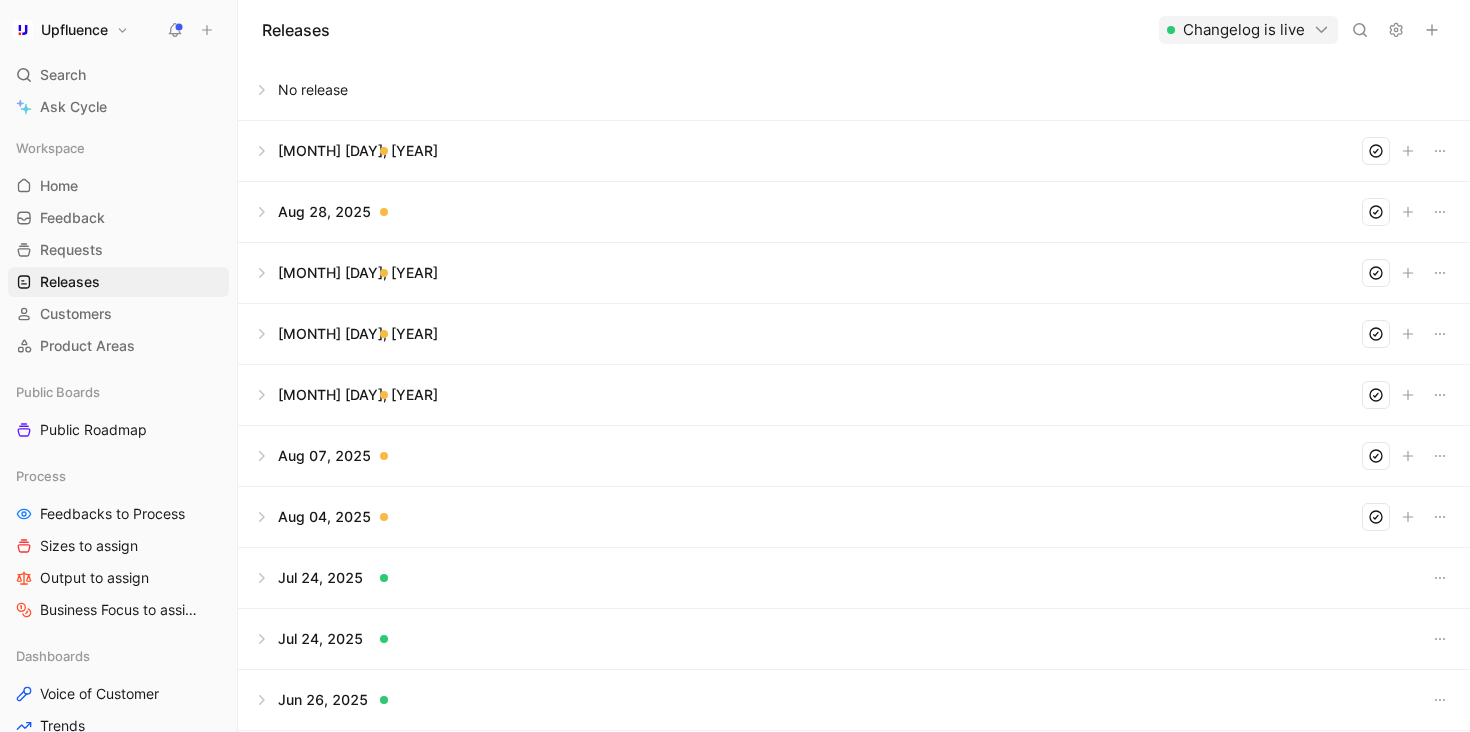 click at bounding box center [854, 151] 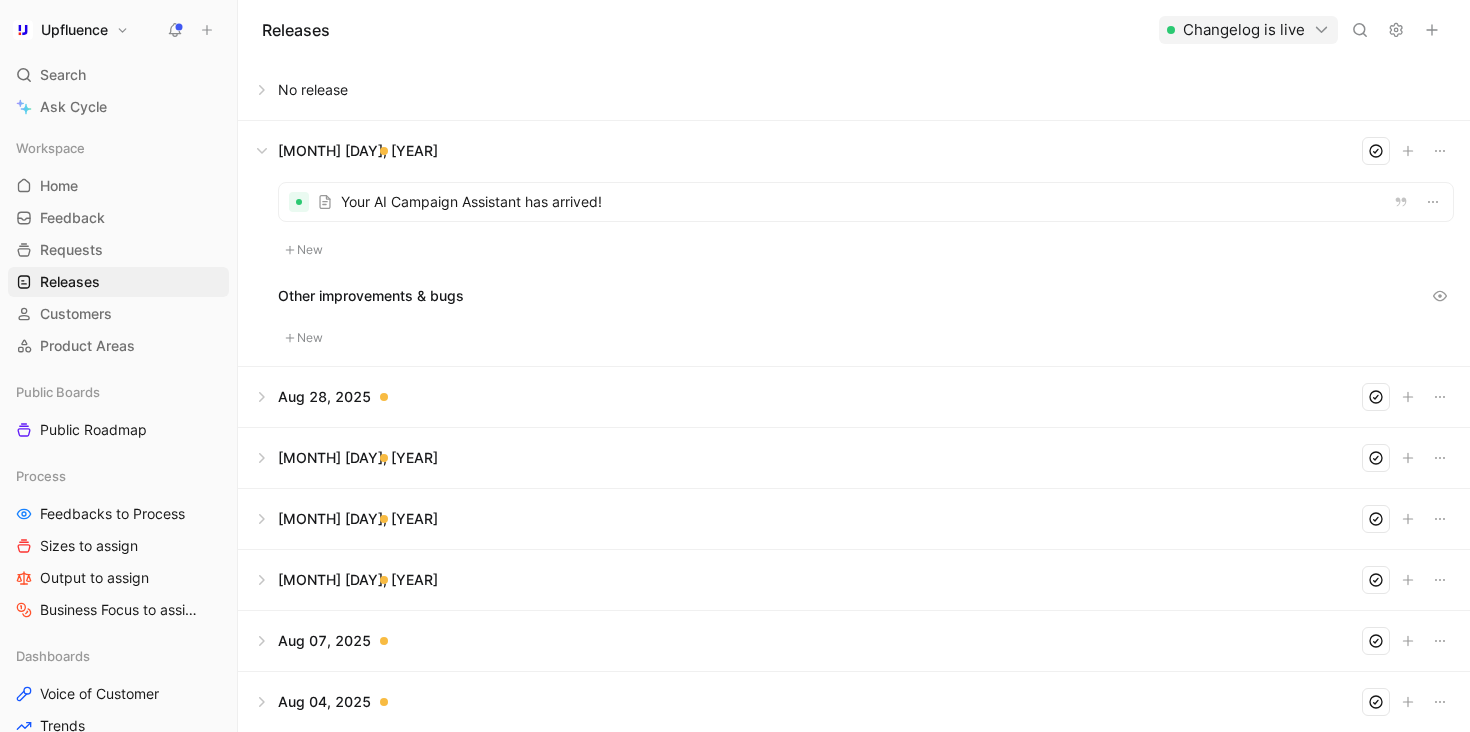 click at bounding box center (854, 397) 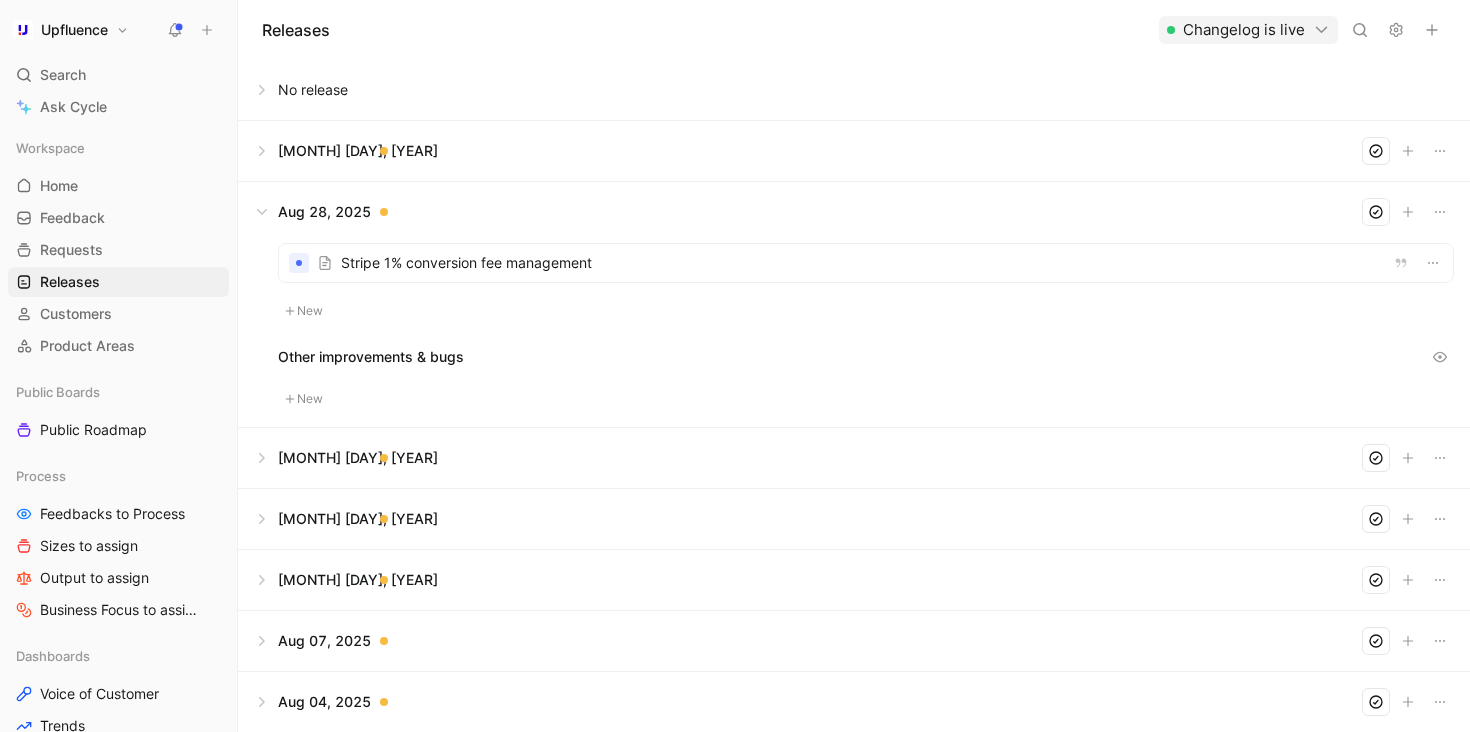 click at bounding box center [854, 458] 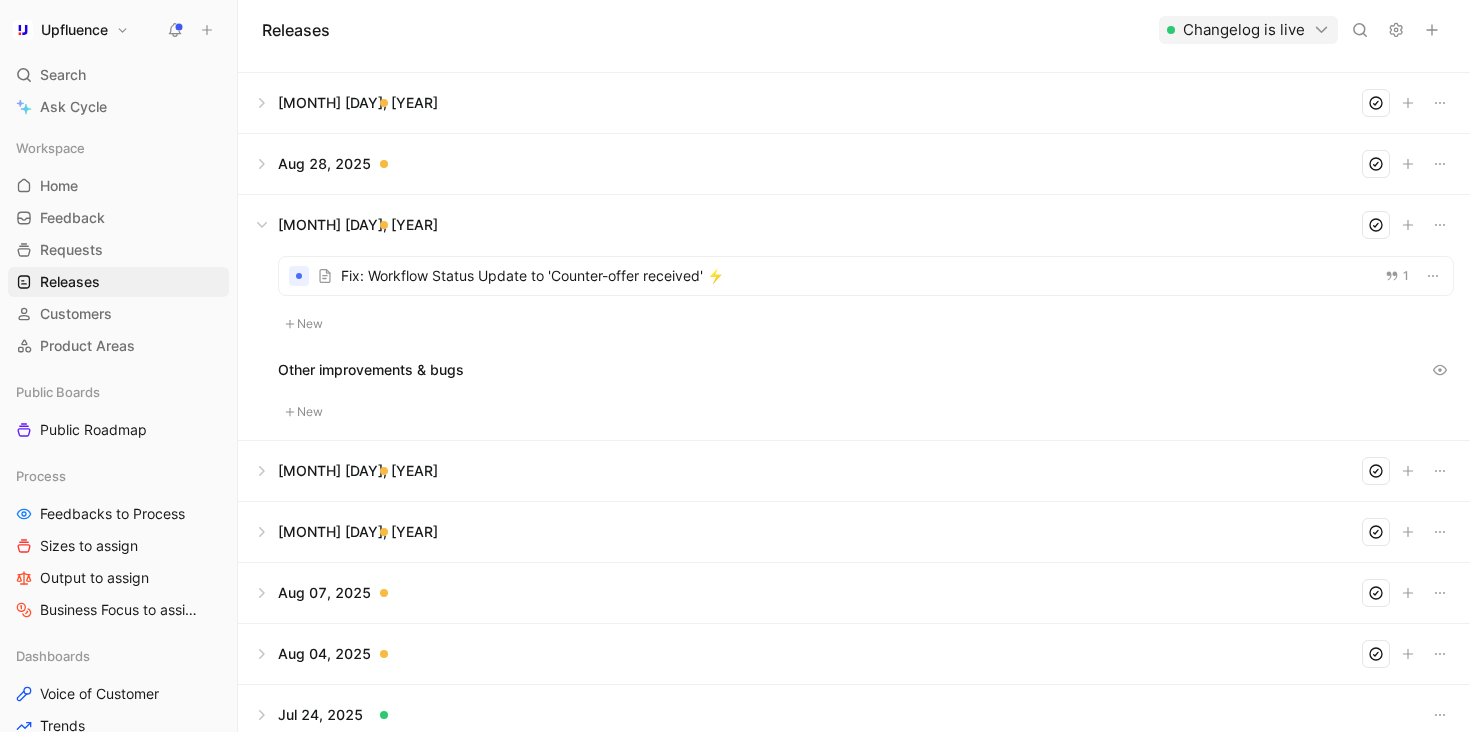 scroll, scrollTop: 59, scrollLeft: 0, axis: vertical 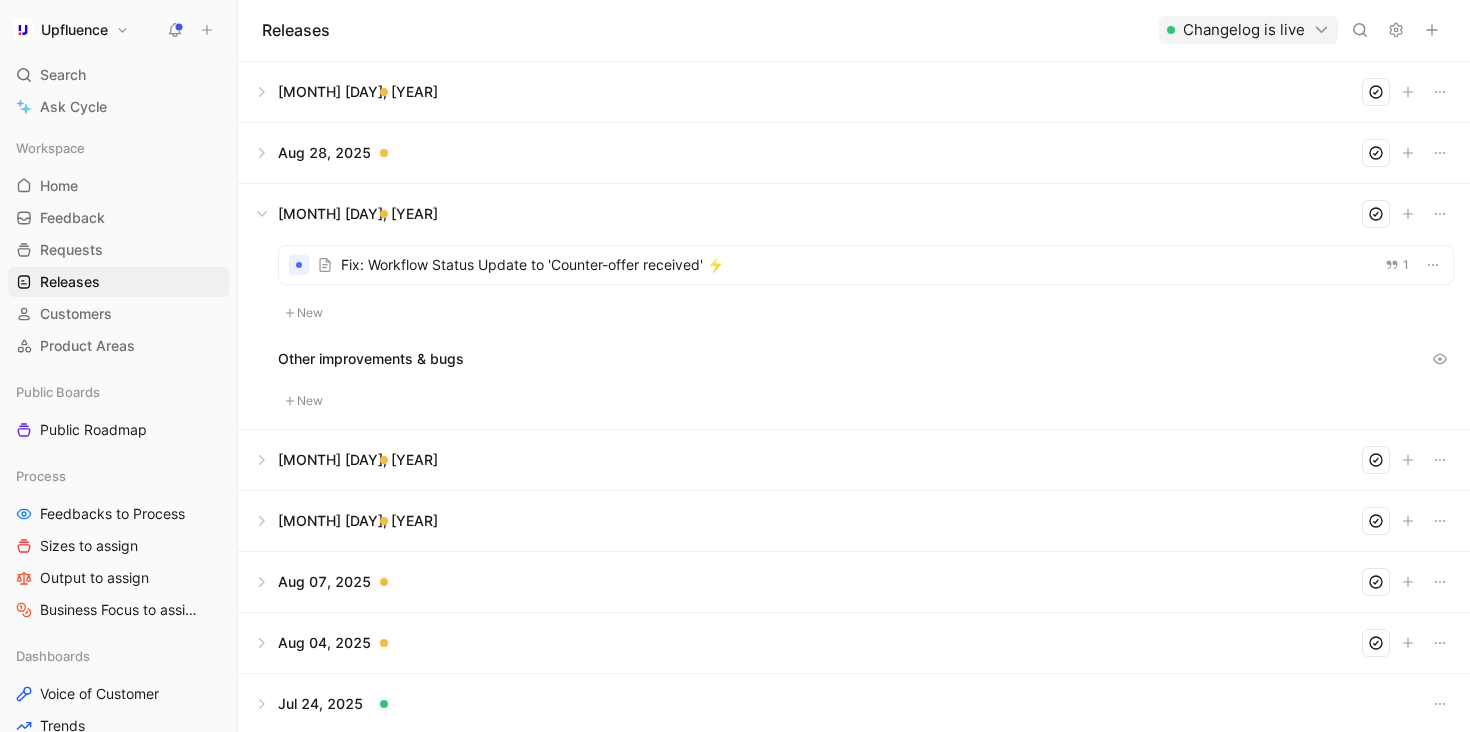 click at bounding box center (854, 460) 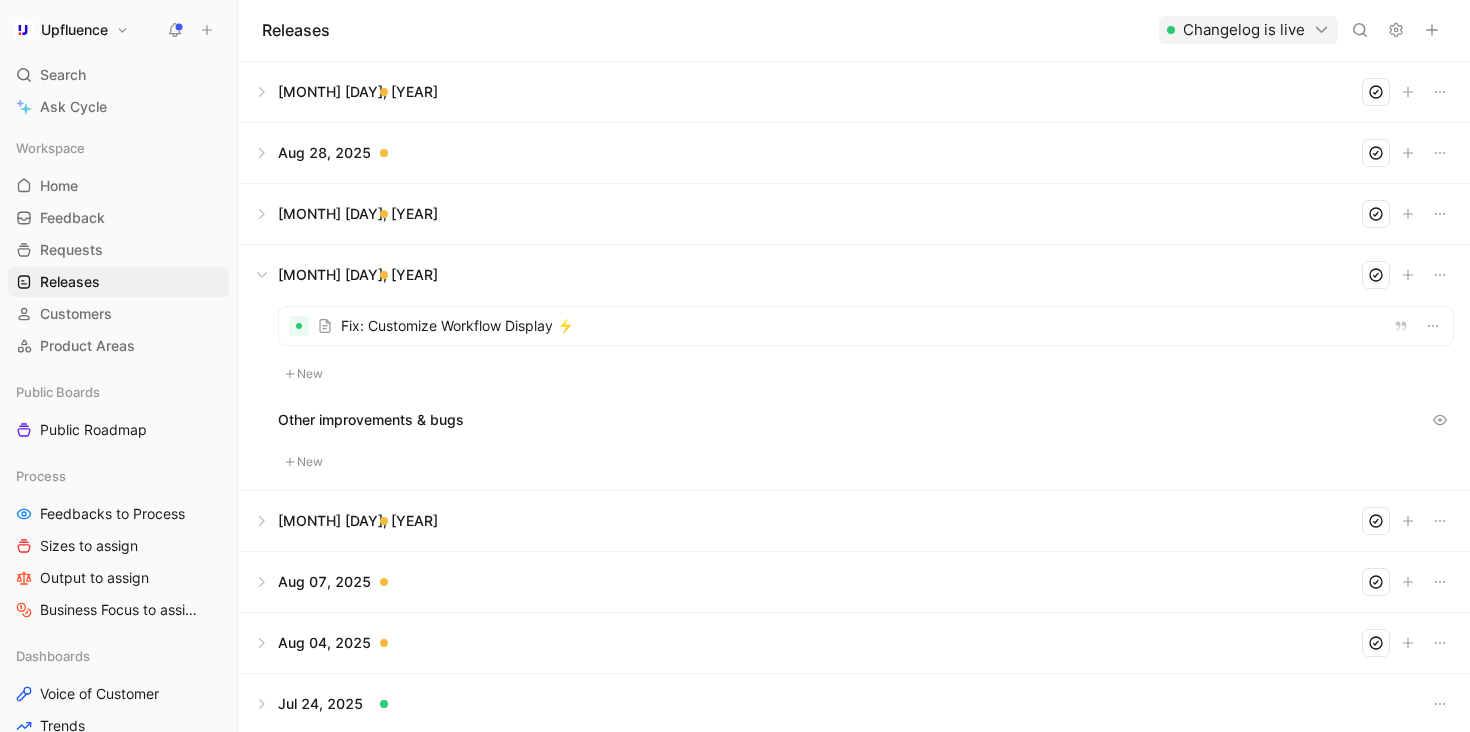 click at bounding box center [866, 326] 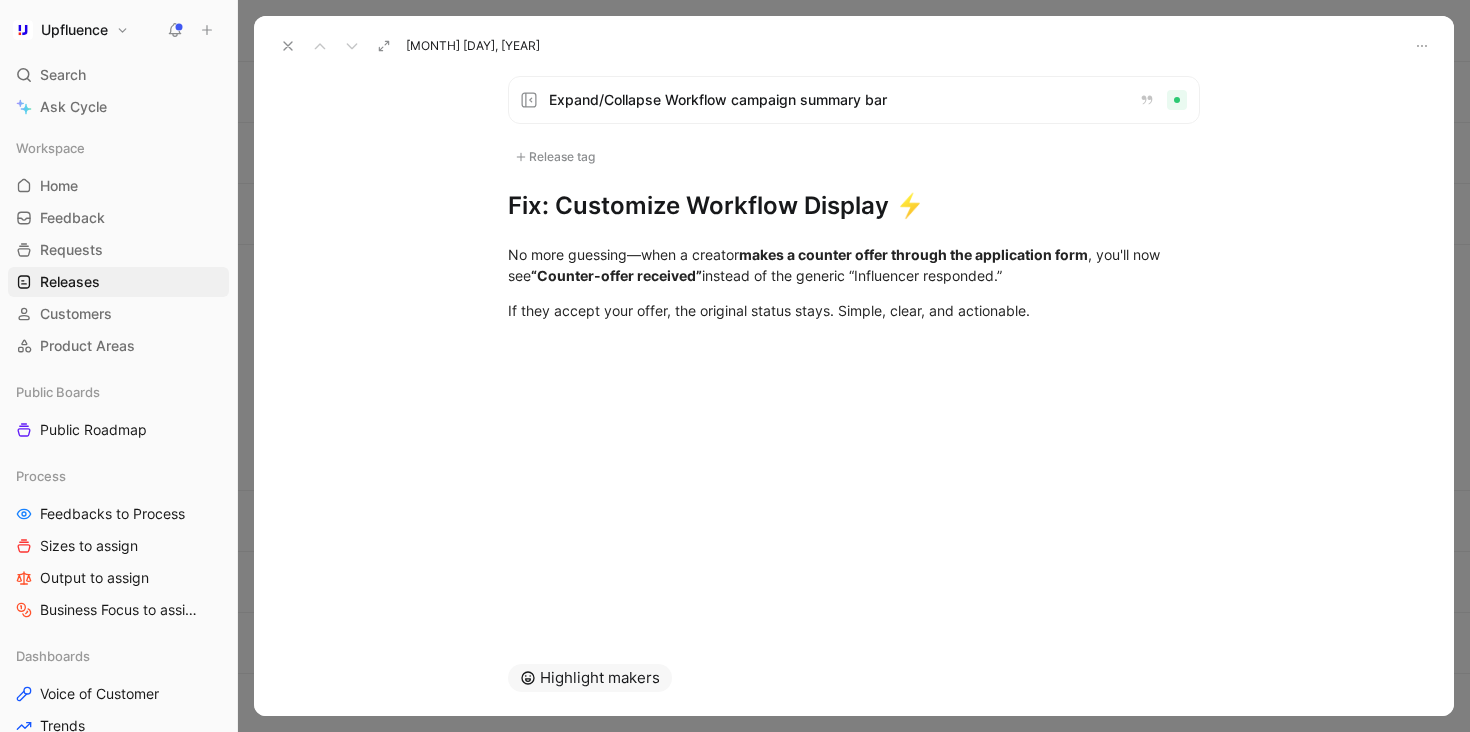 click on "Expand/Collapse Workflow campaign summary bar" at bounding box center (836, 100) 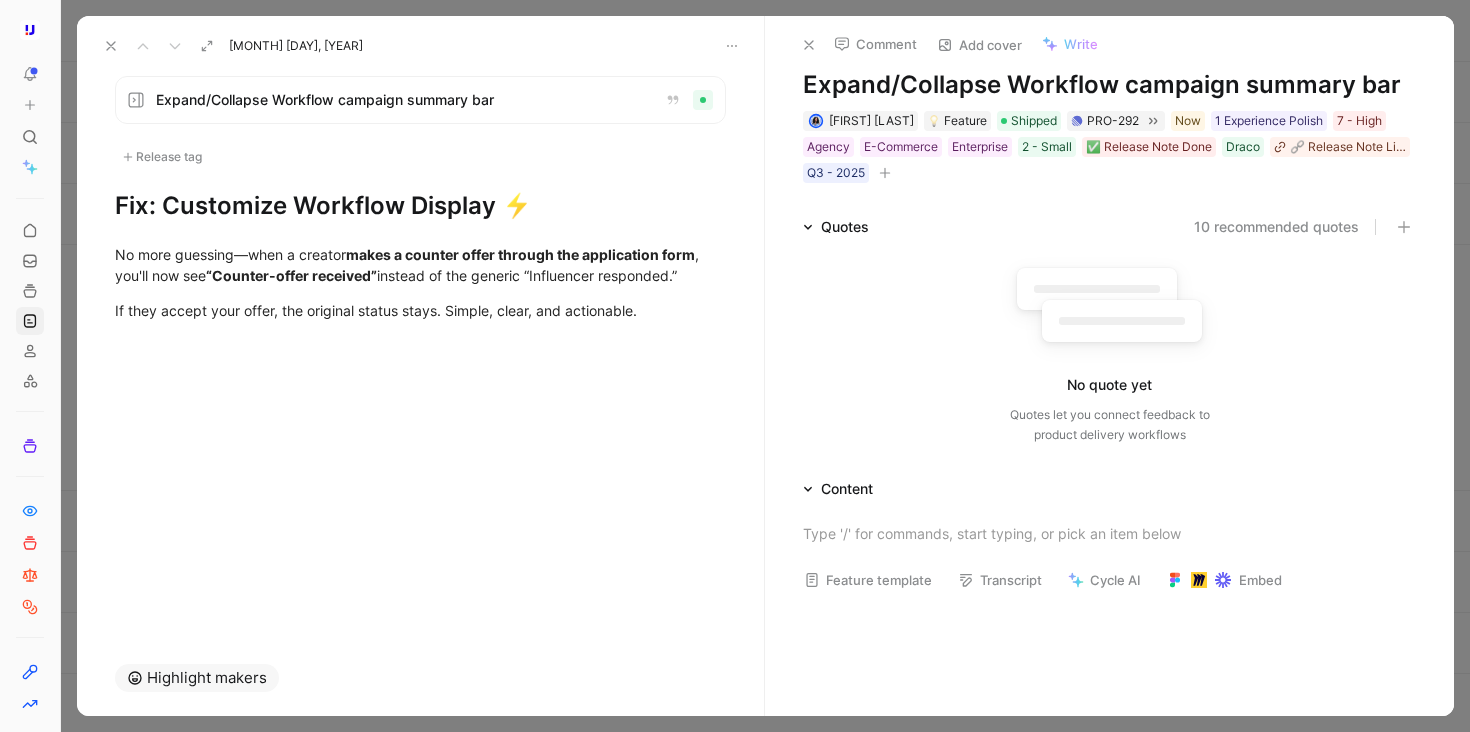 click on "Fix: Customize Workflow Display ⚡" at bounding box center (420, 206) 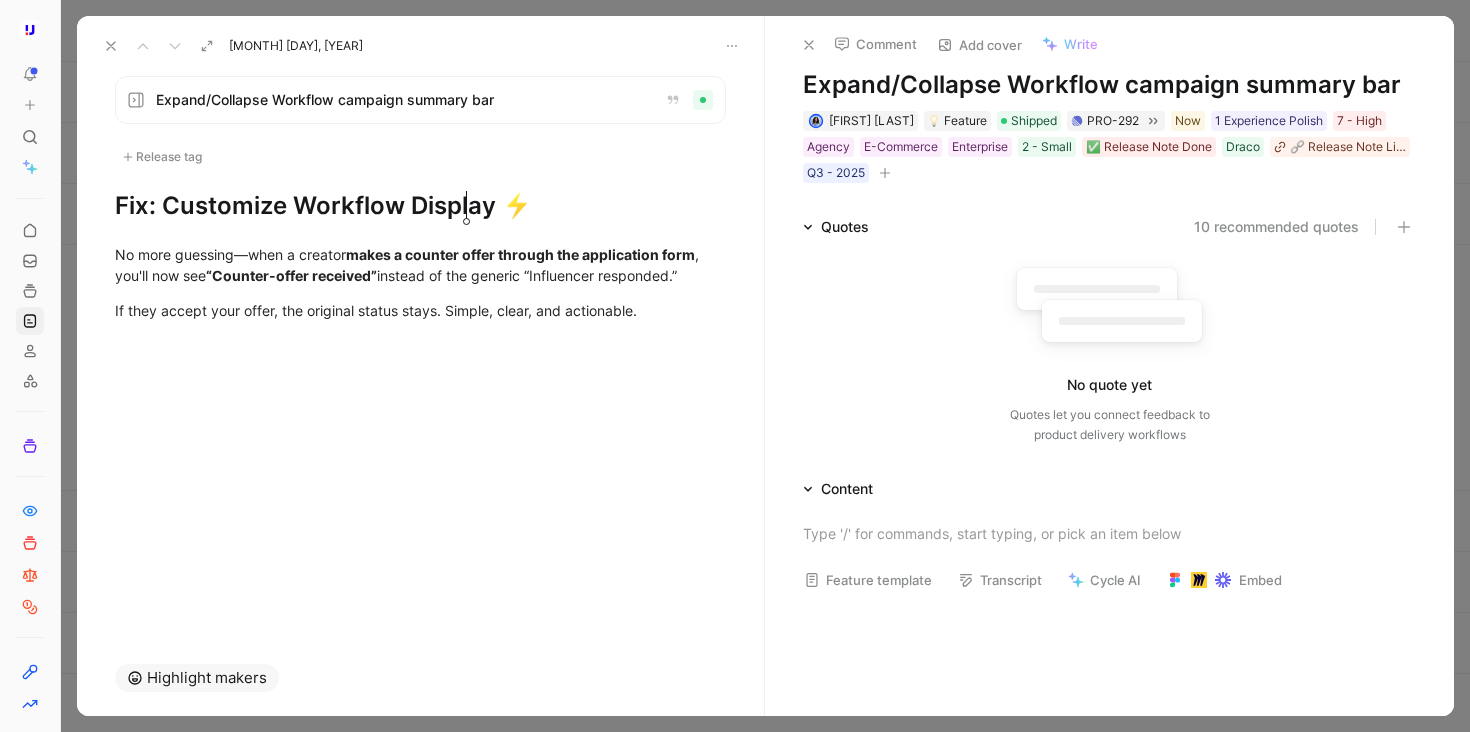 click 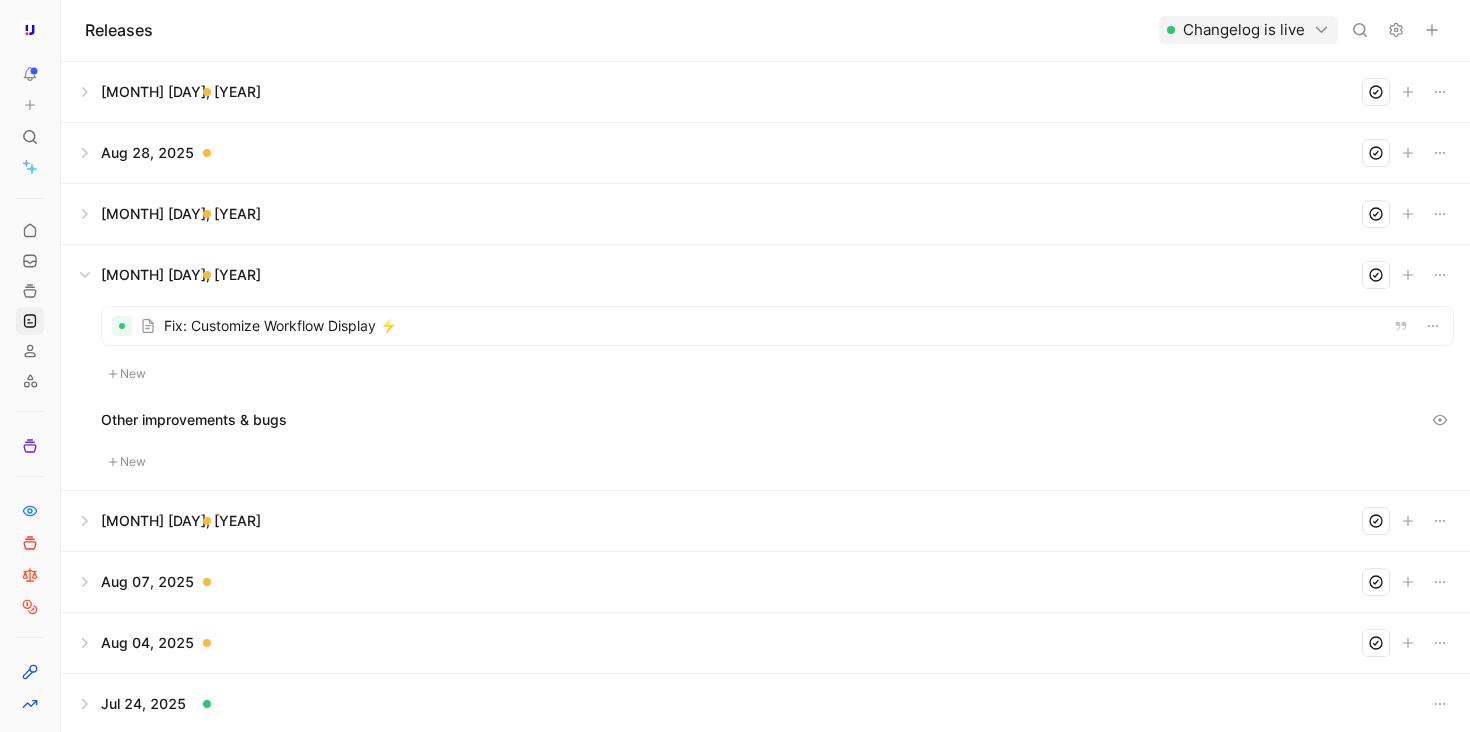 click at bounding box center (765, 521) 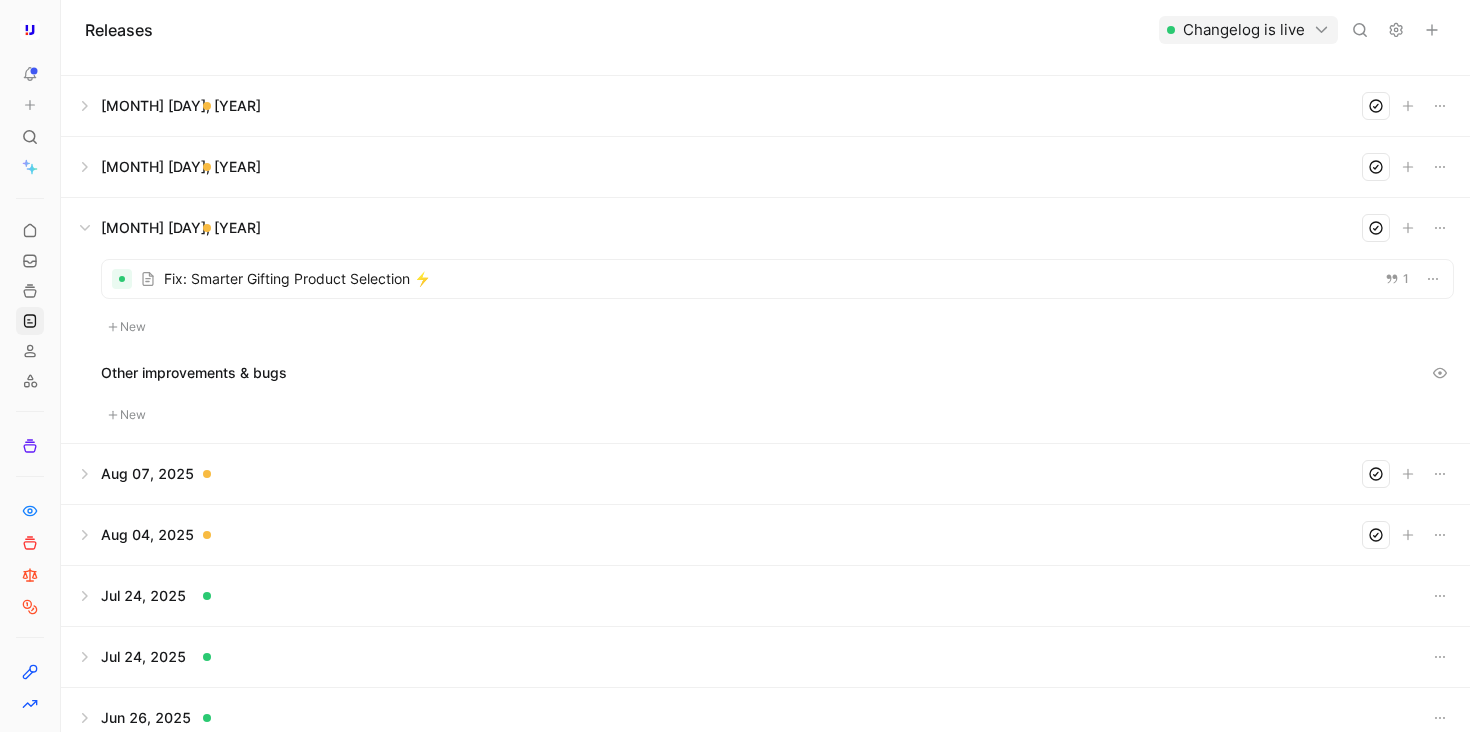 scroll, scrollTop: 188, scrollLeft: 0, axis: vertical 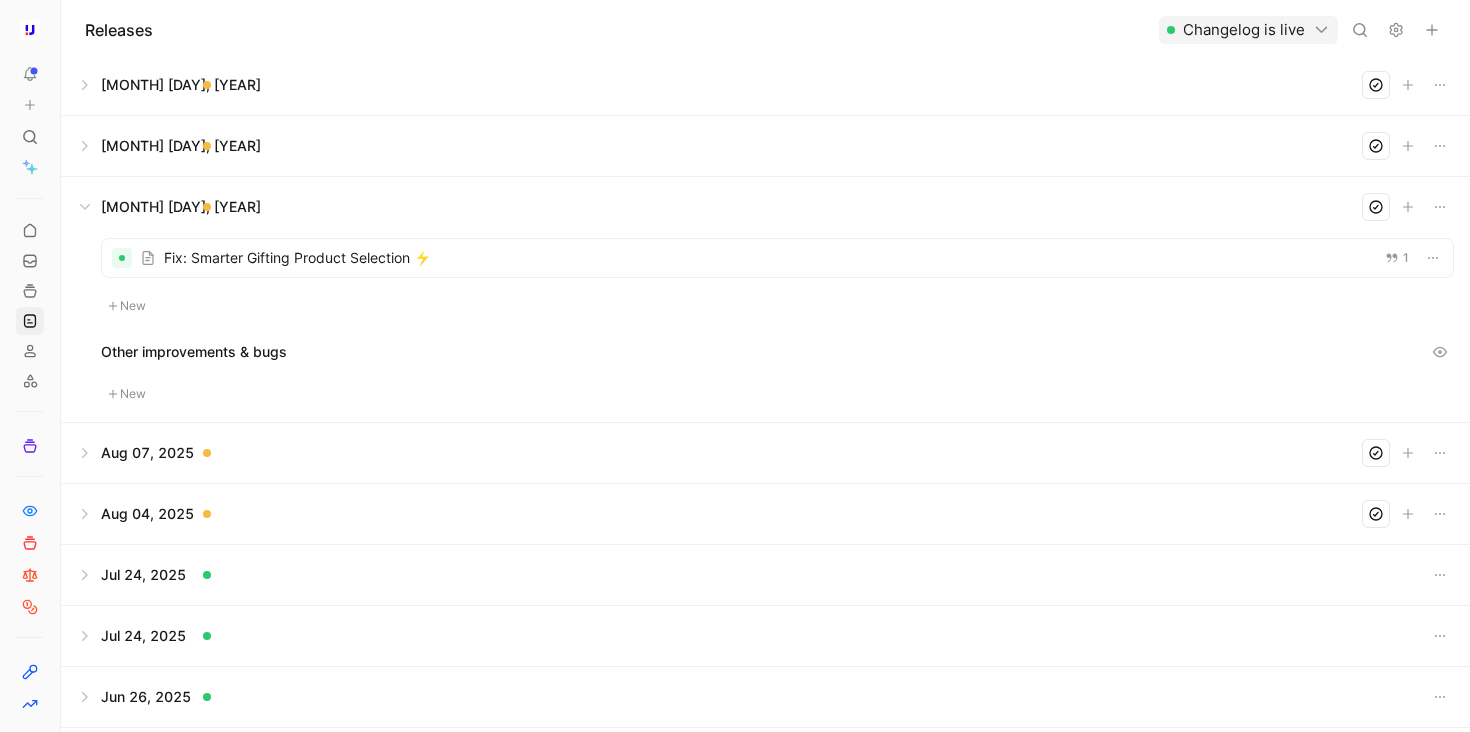 click at bounding box center [765, 453] 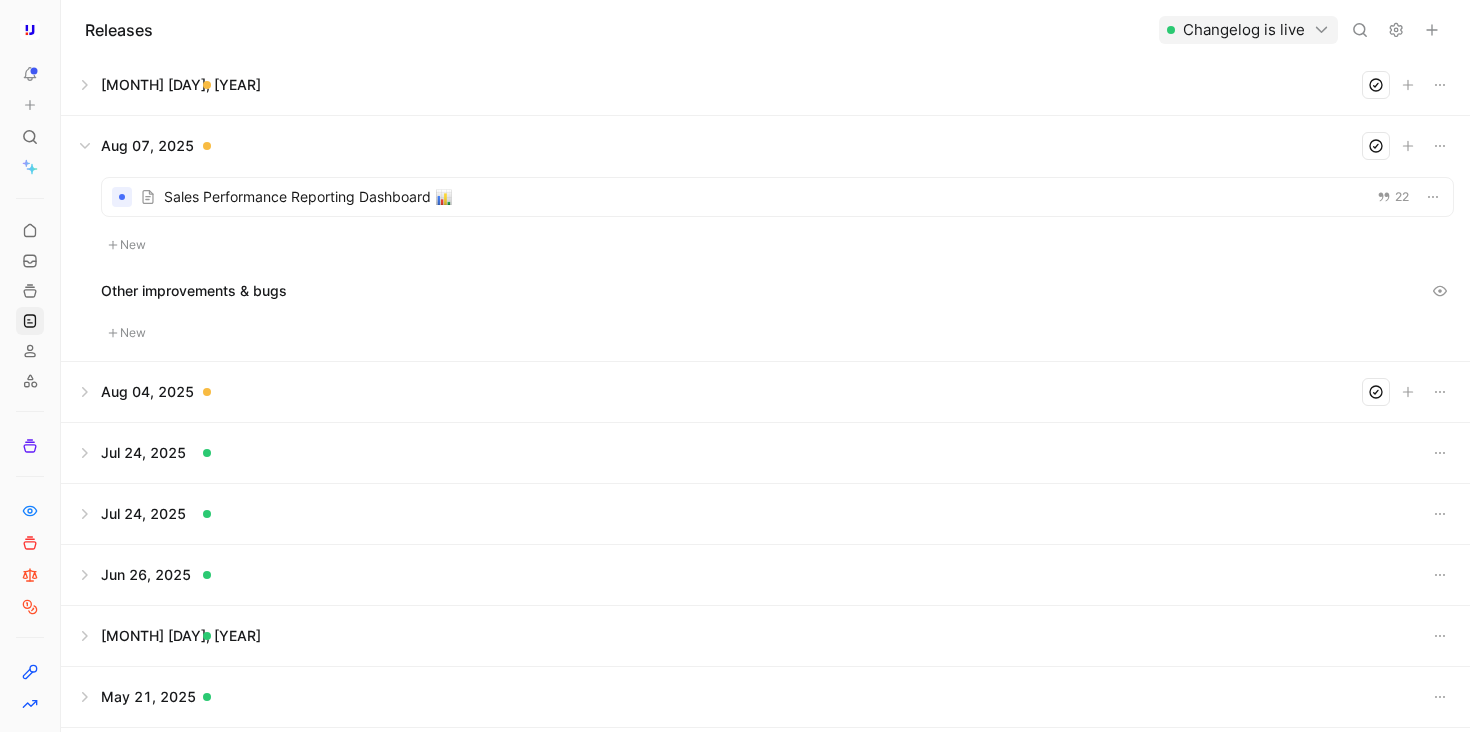 scroll, scrollTop: 348, scrollLeft: 0, axis: vertical 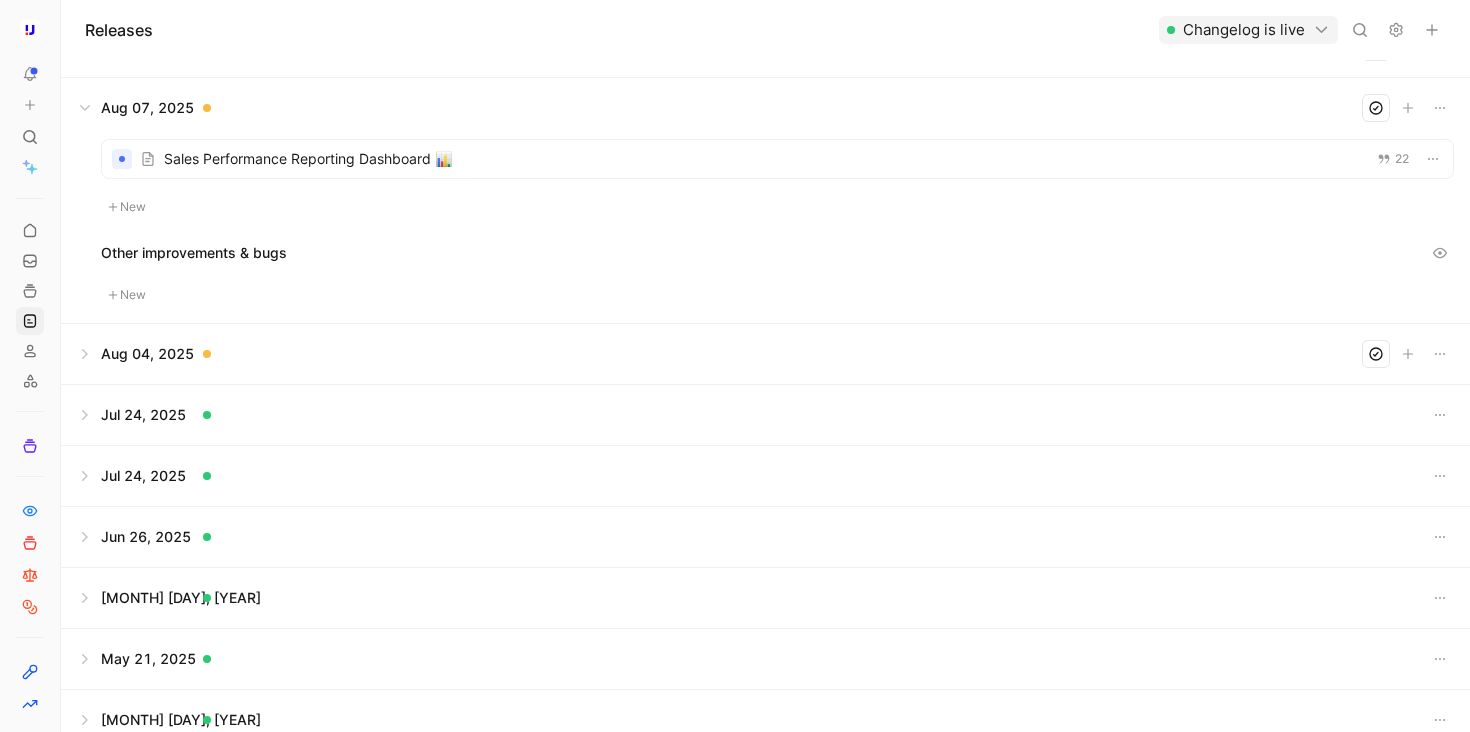 click at bounding box center (765, 354) 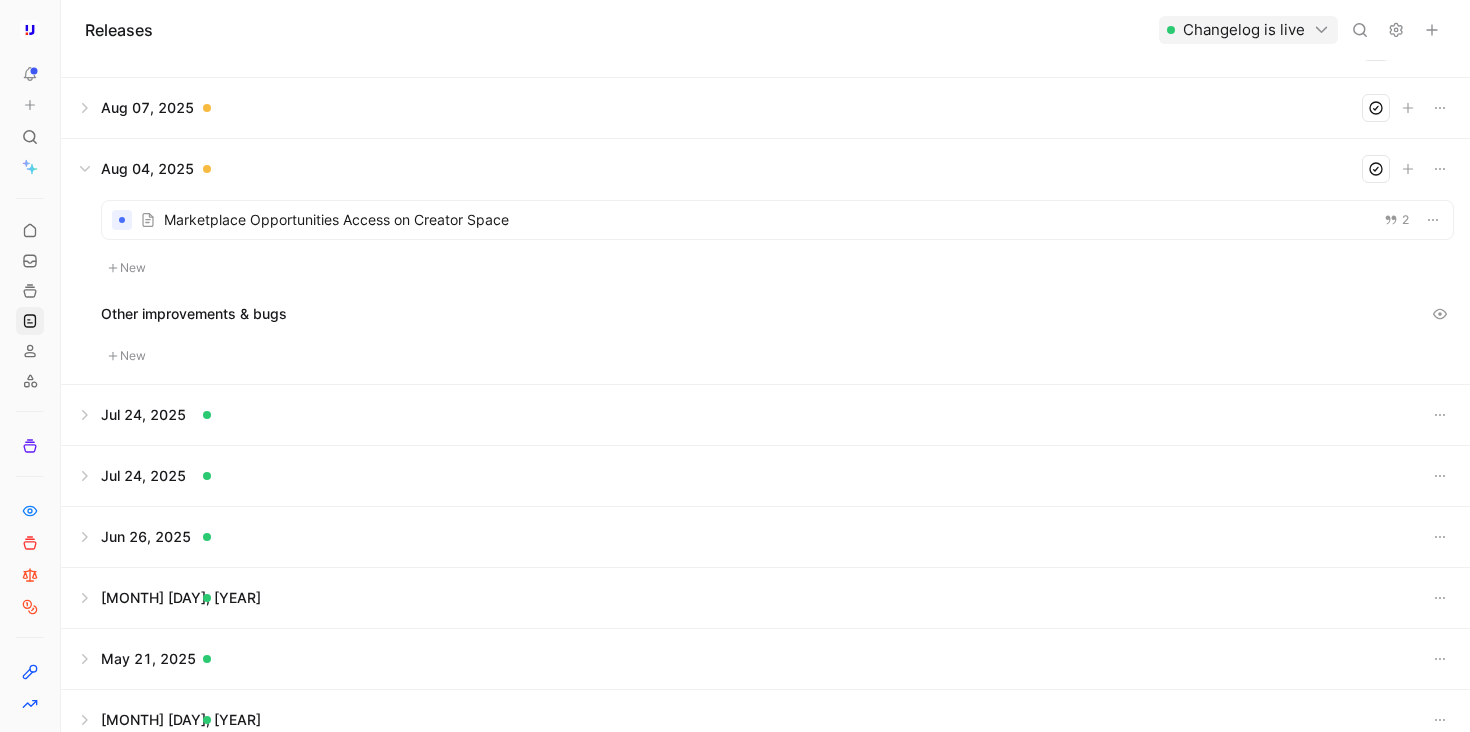 click at bounding box center (765, 415) 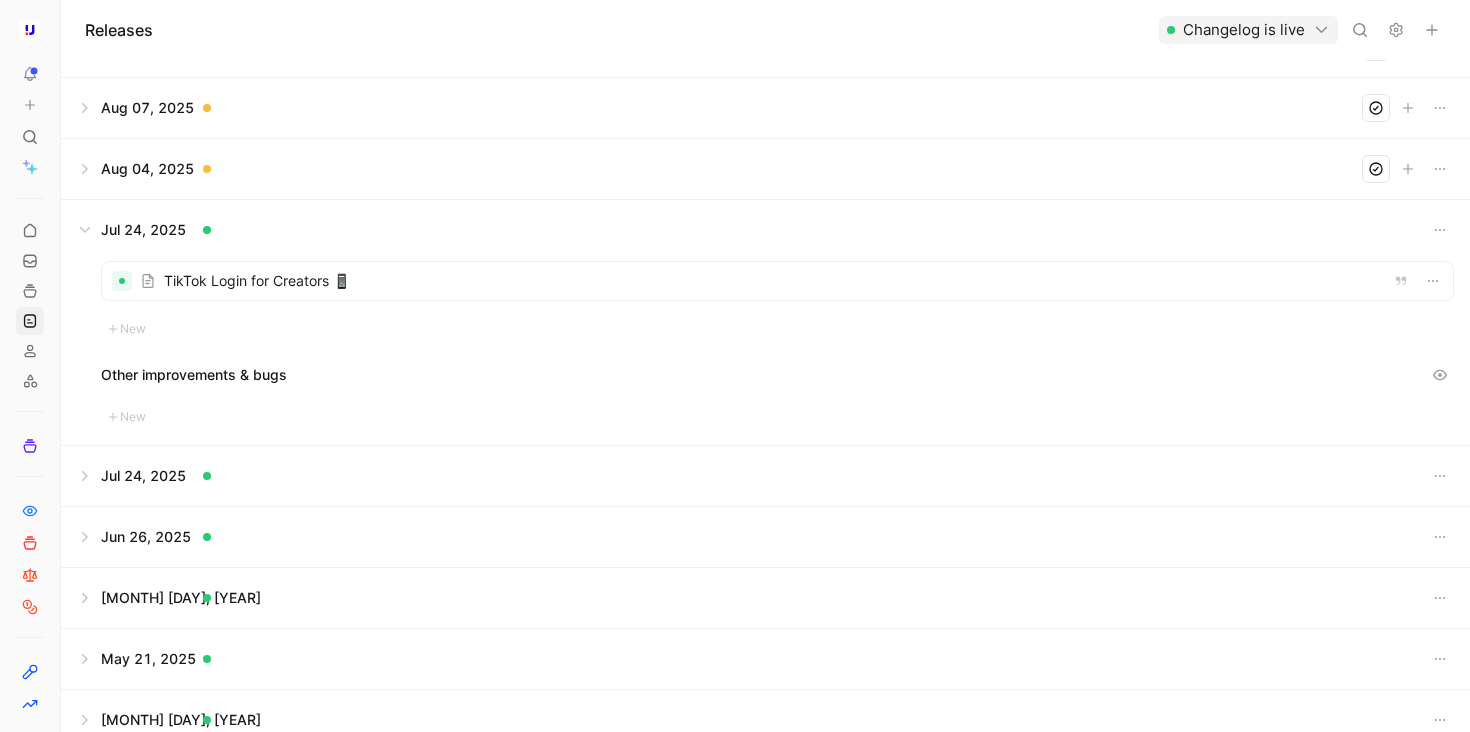 scroll, scrollTop: 406, scrollLeft: 0, axis: vertical 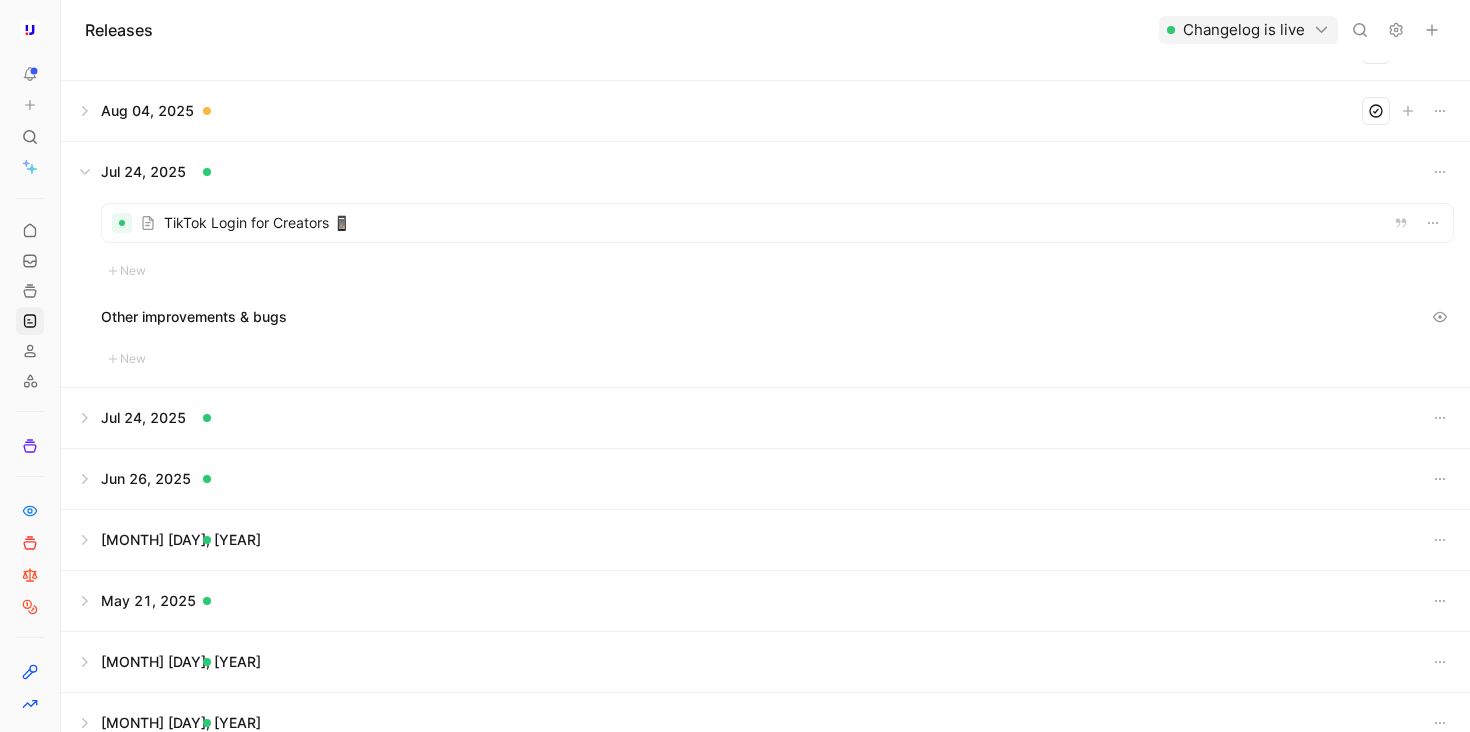 click at bounding box center [765, 479] 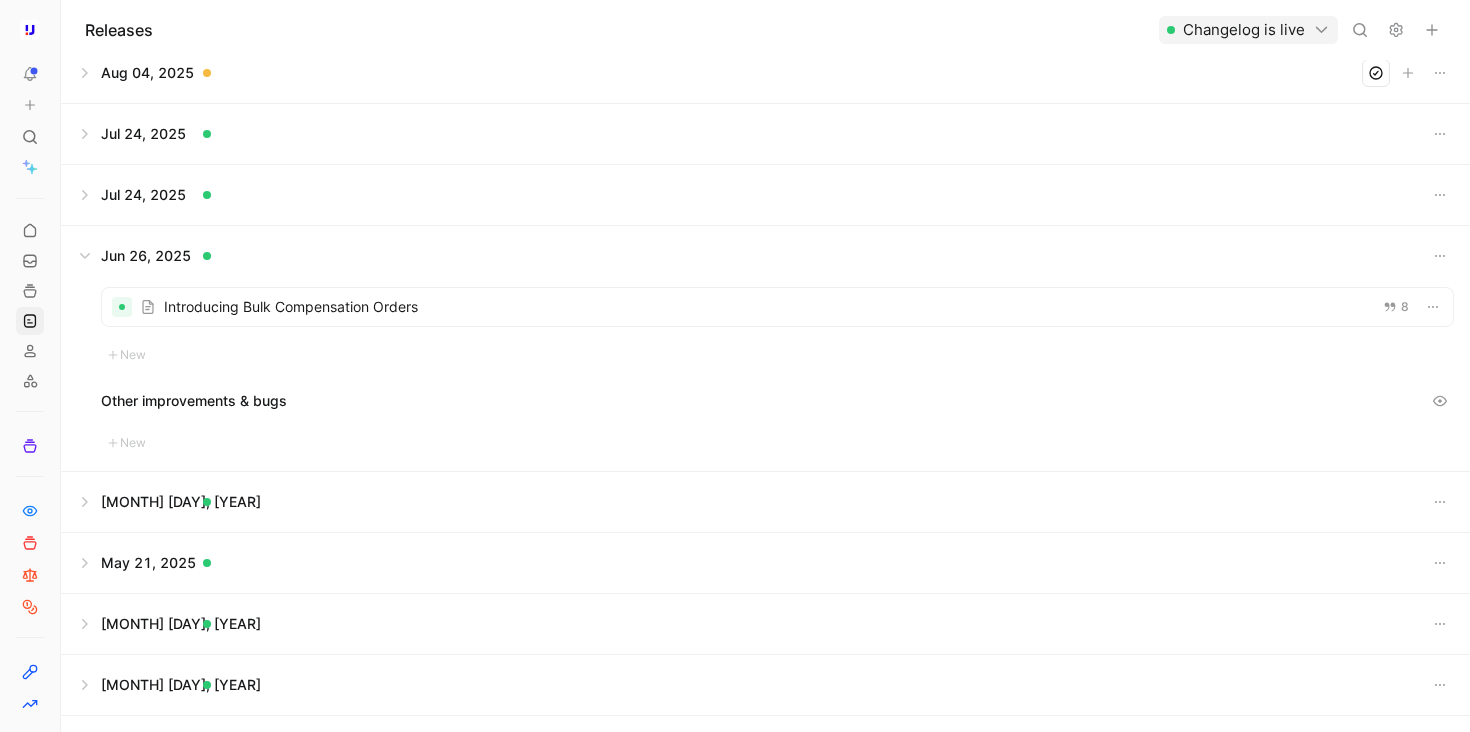 scroll, scrollTop: 449, scrollLeft: 0, axis: vertical 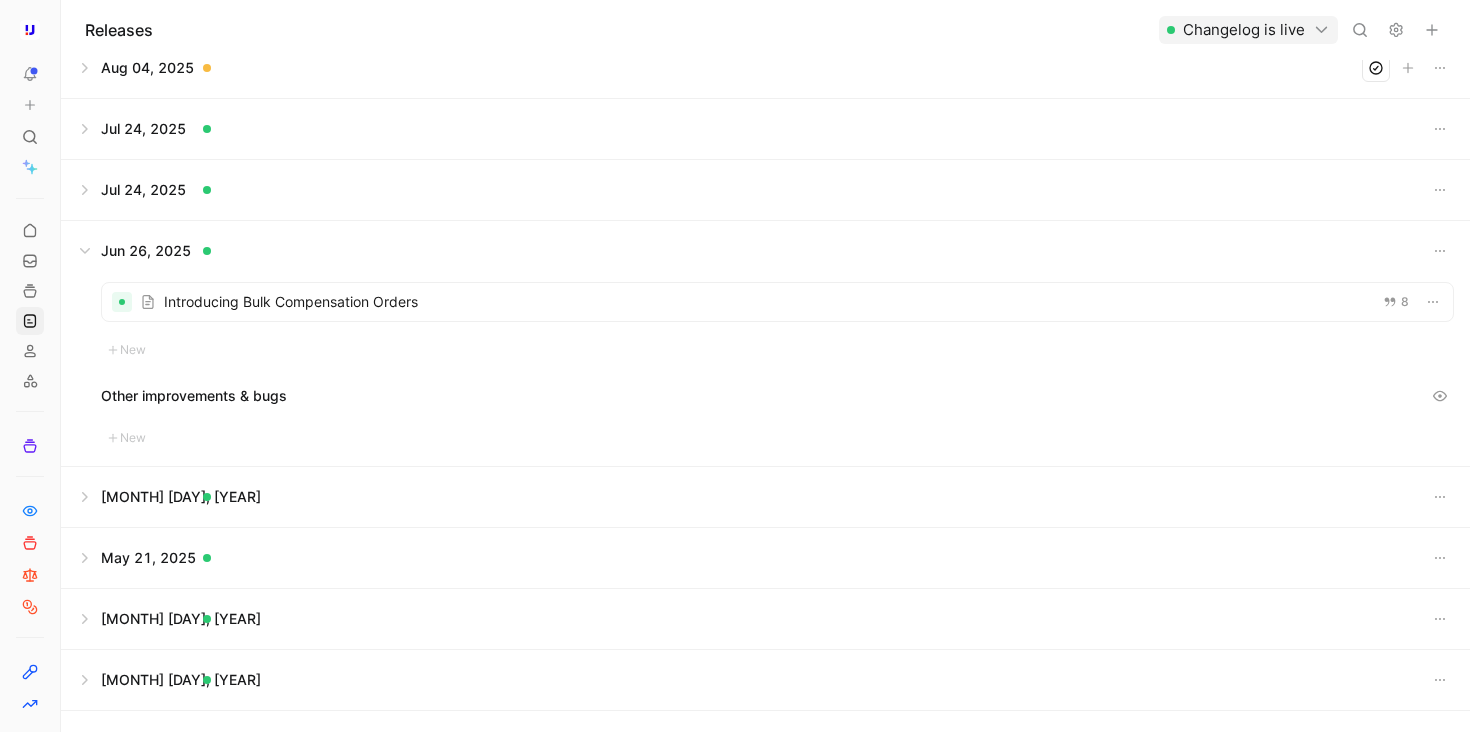 click at bounding box center (765, 190) 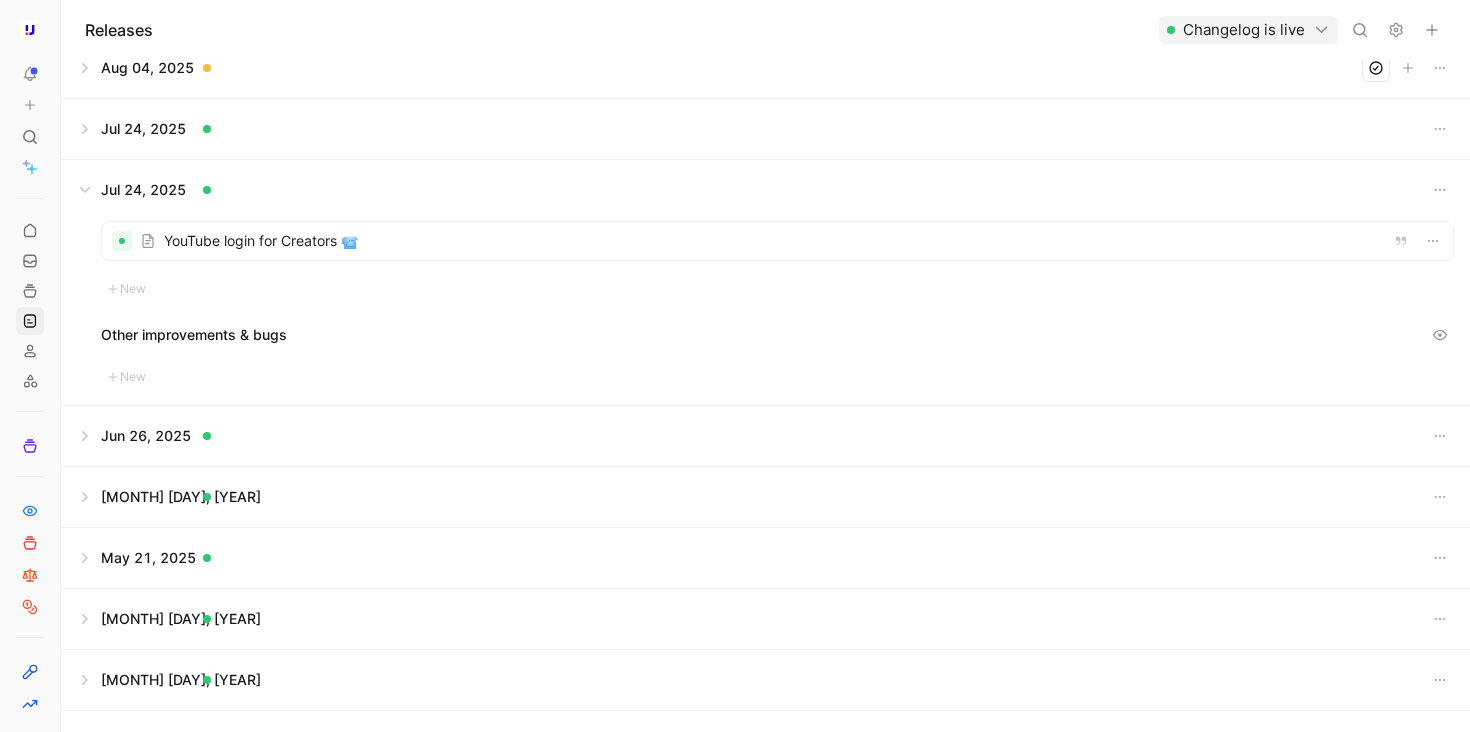 click at bounding box center [765, 129] 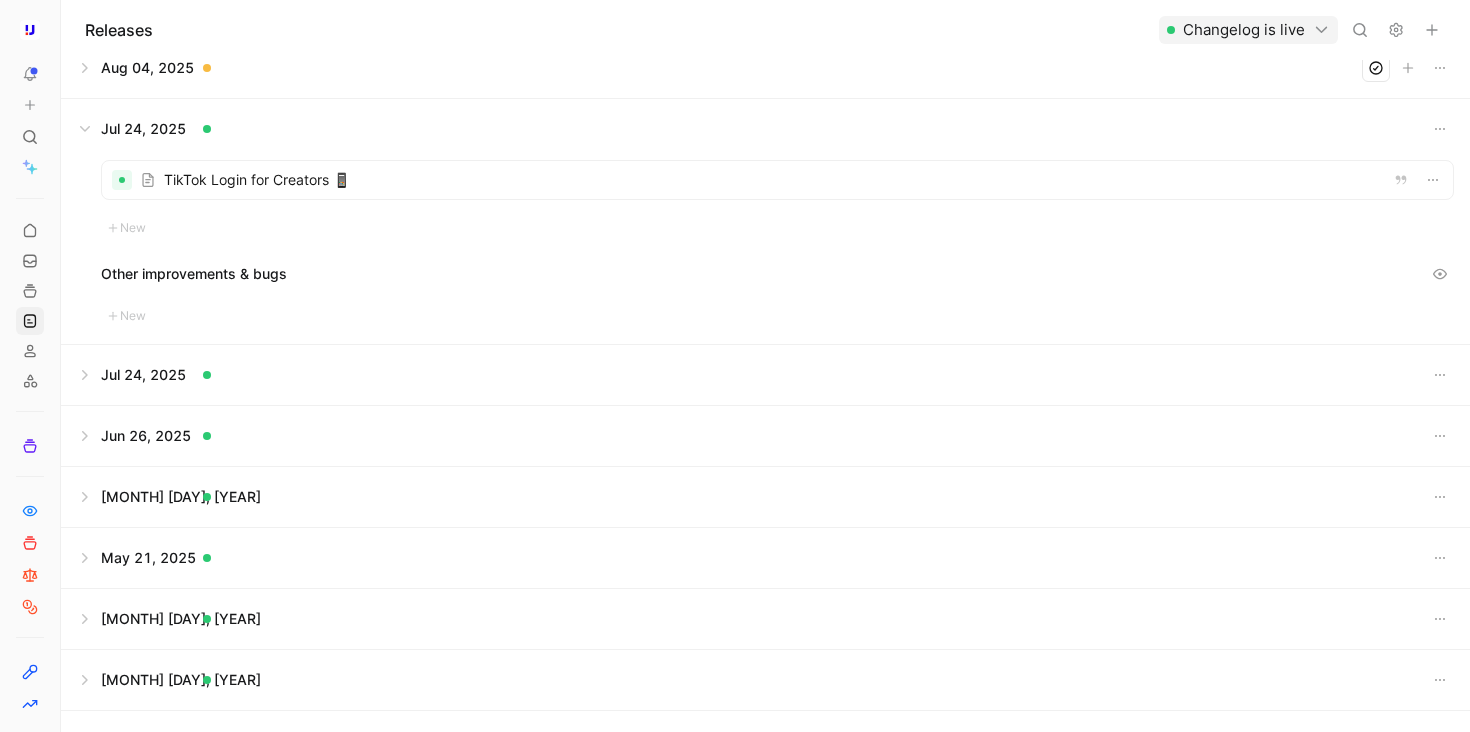 scroll, scrollTop: 317, scrollLeft: 0, axis: vertical 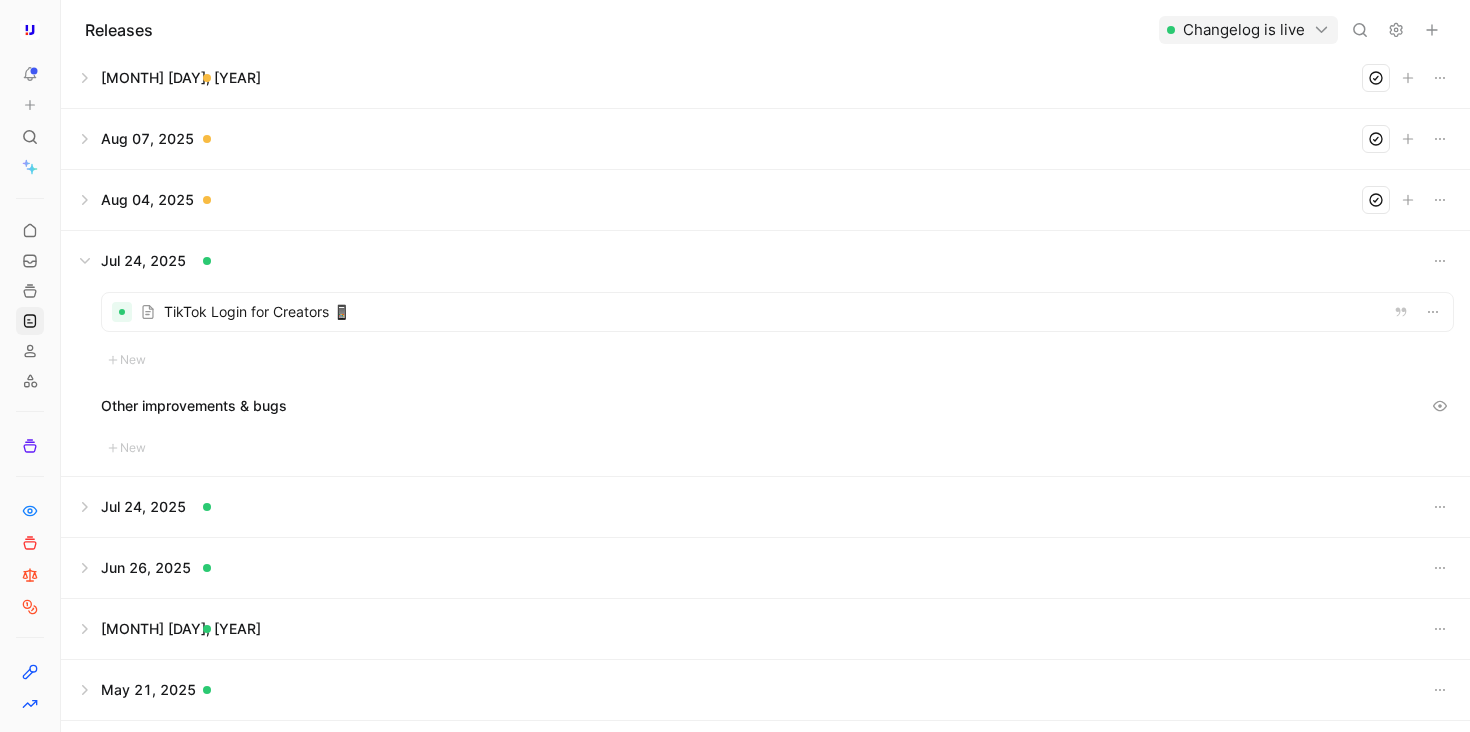 click at bounding box center (765, 200) 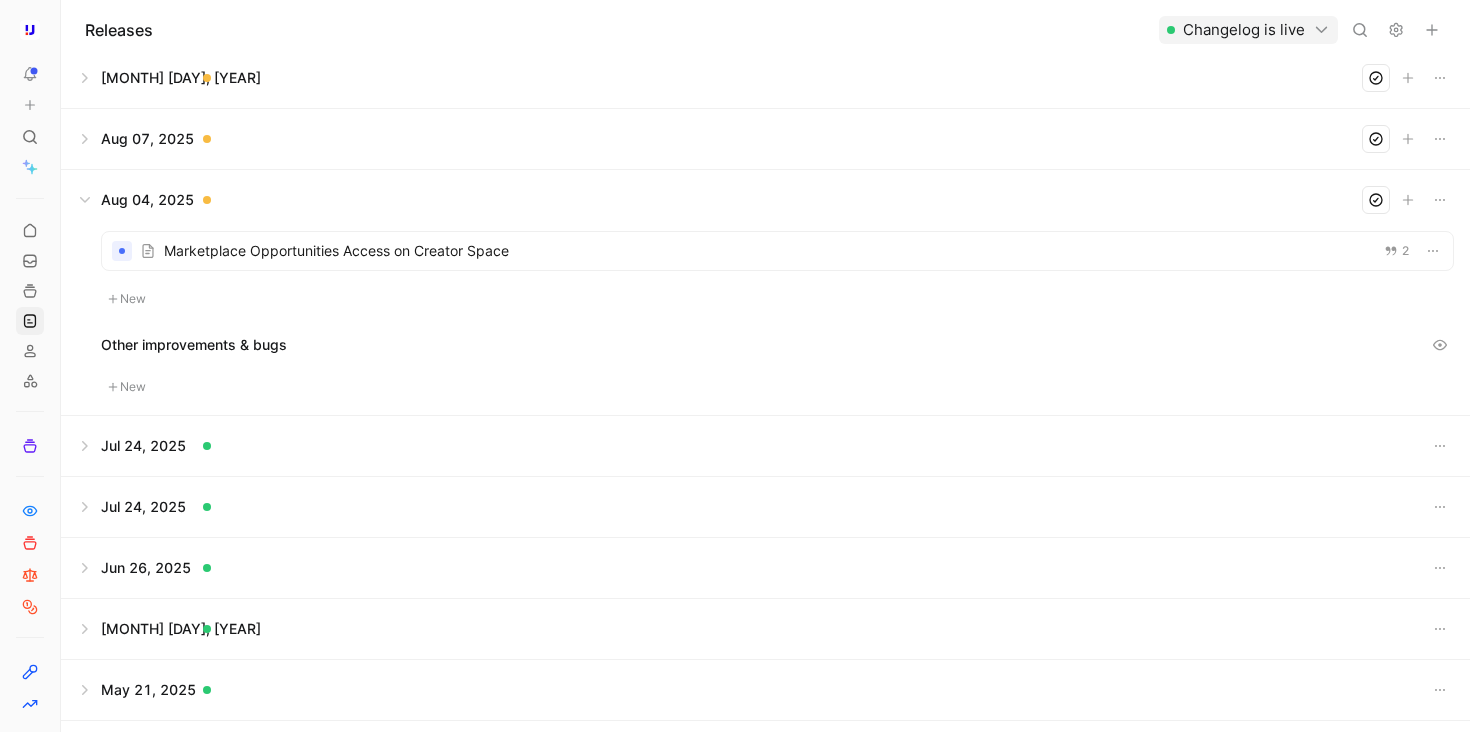 click at bounding box center (765, 139) 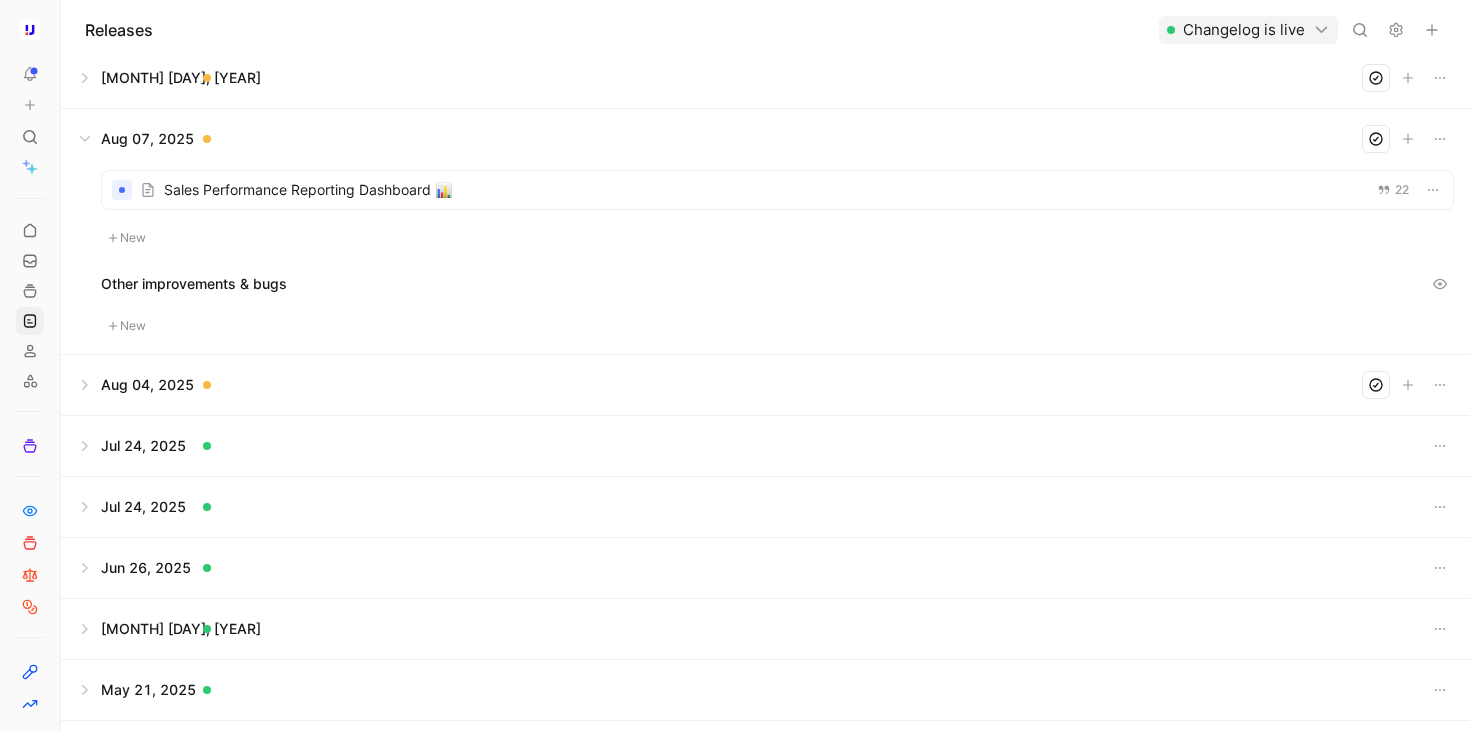 click at bounding box center [765, 139] 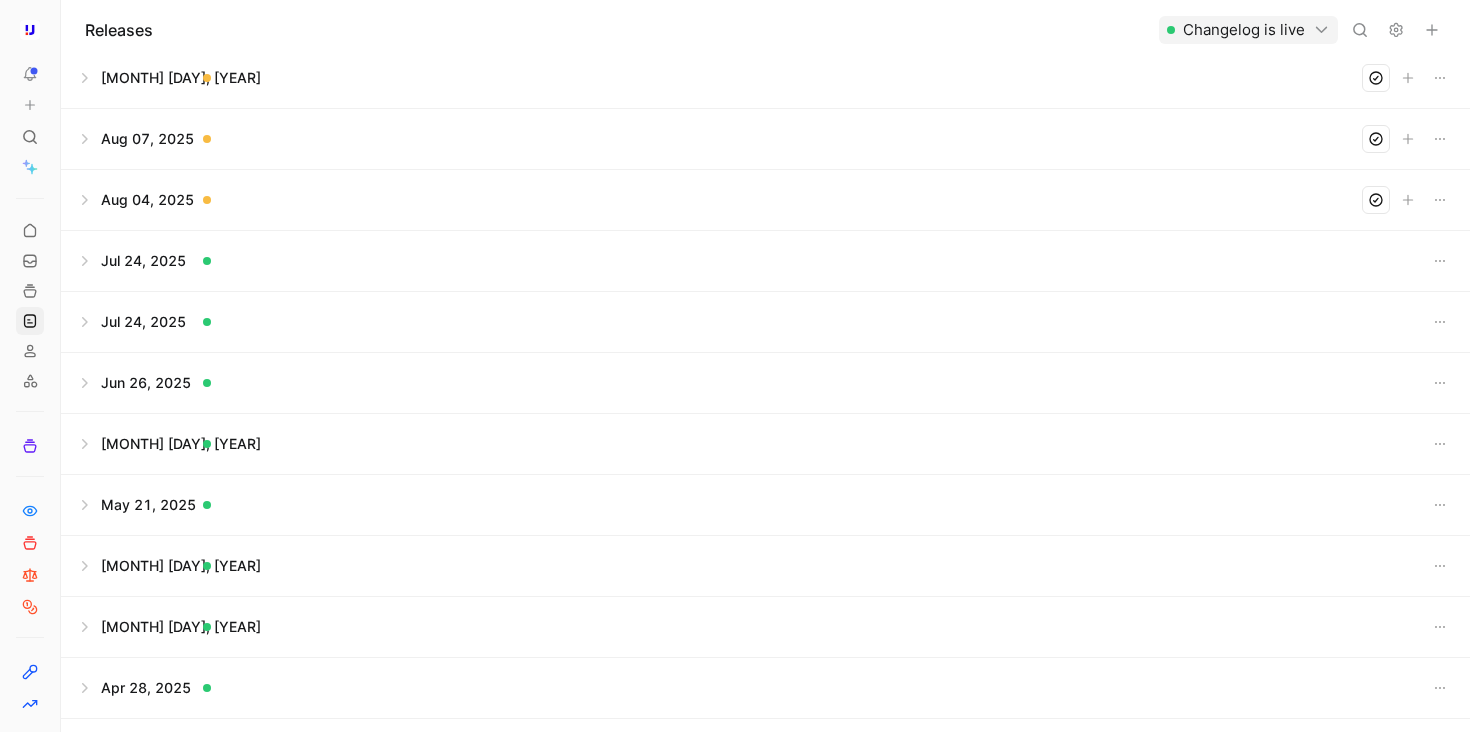click at bounding box center [765, 200] 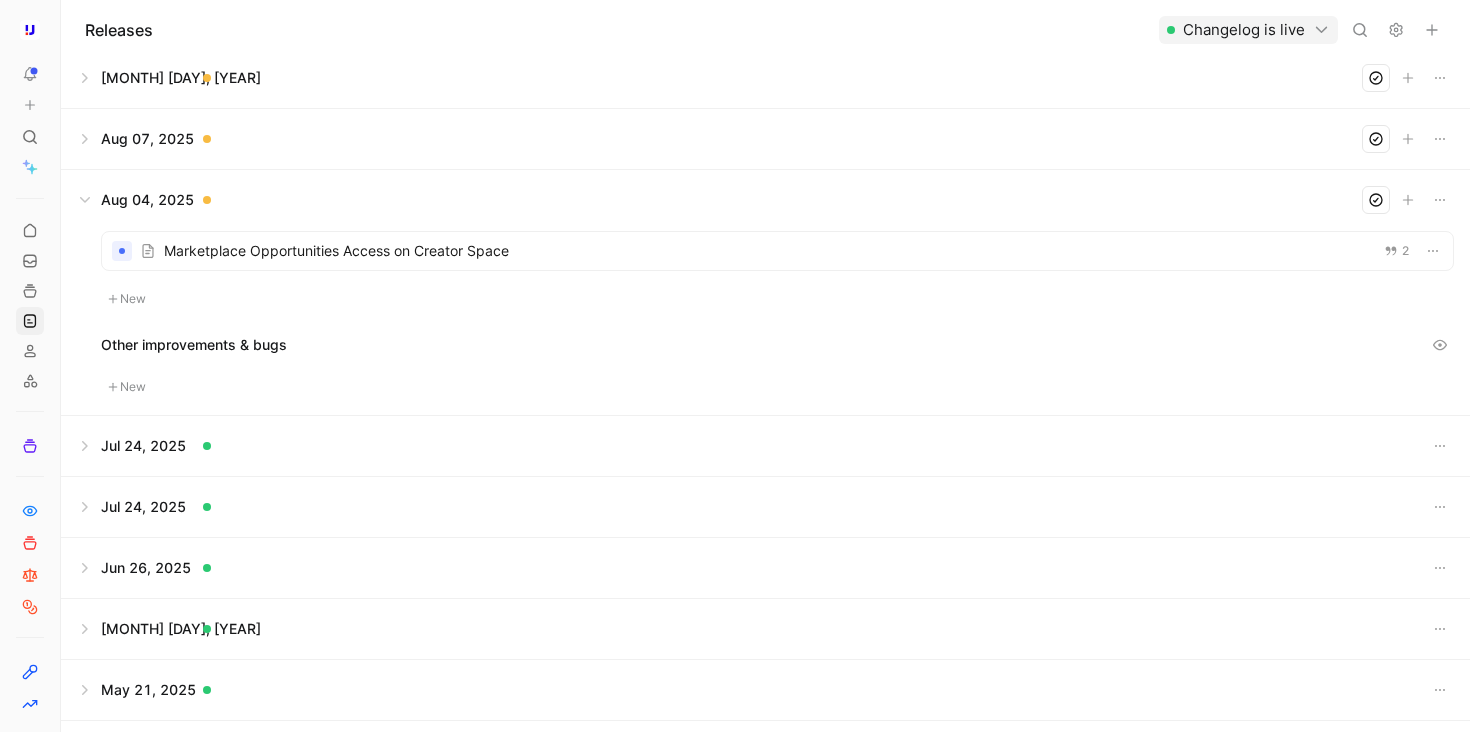 click on "New" at bounding box center (127, 299) 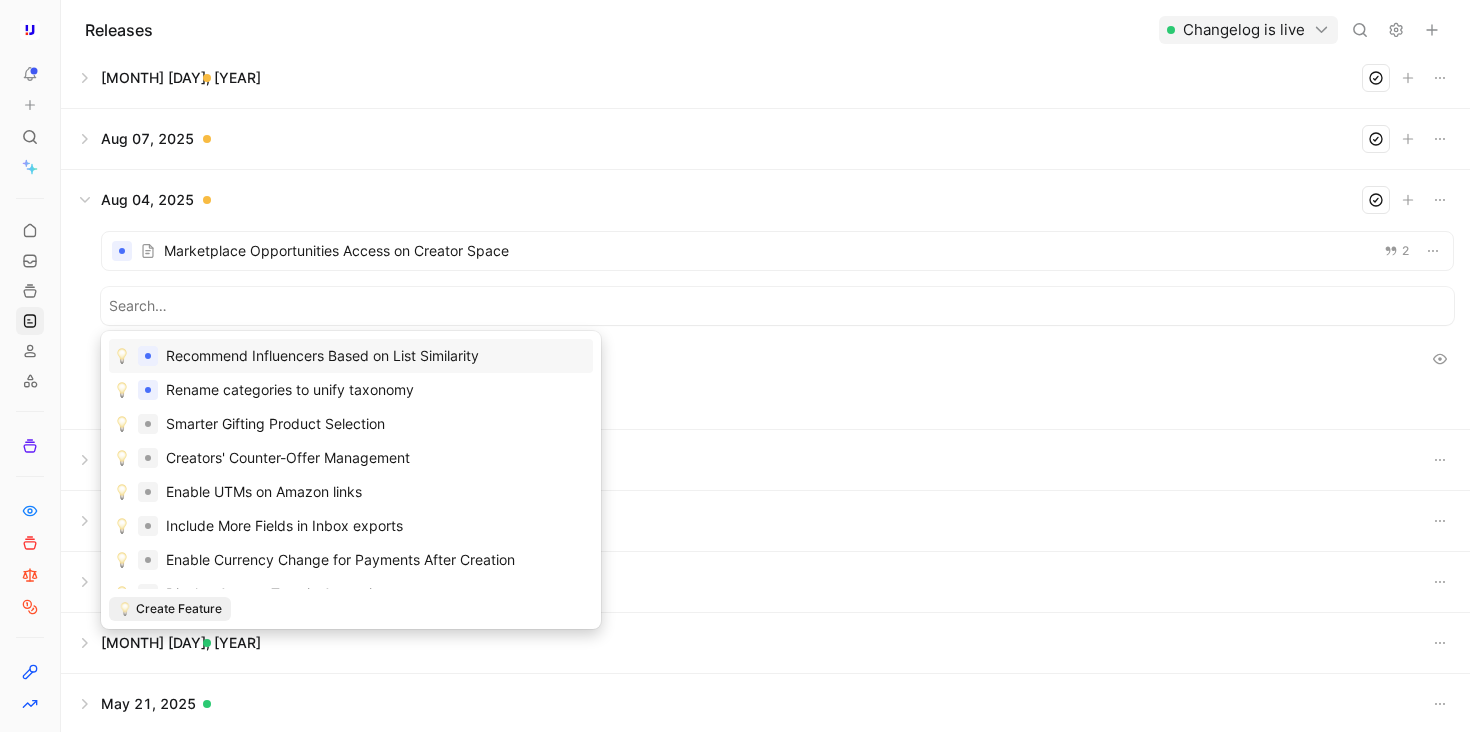 click on "Marketplace Opportunities Access on Creator Space 2 Other improvements & bugs New" at bounding box center [765, 329] 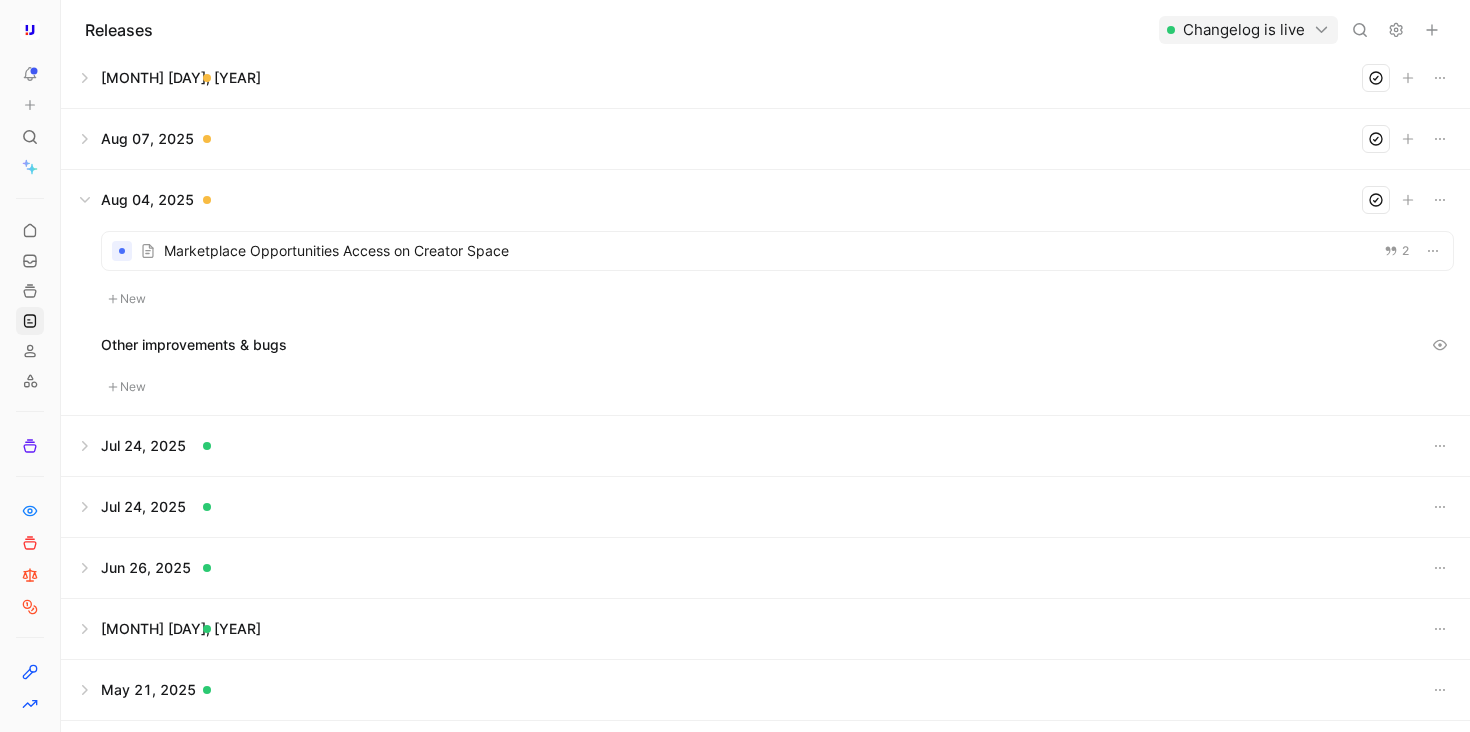 click at bounding box center [765, 446] 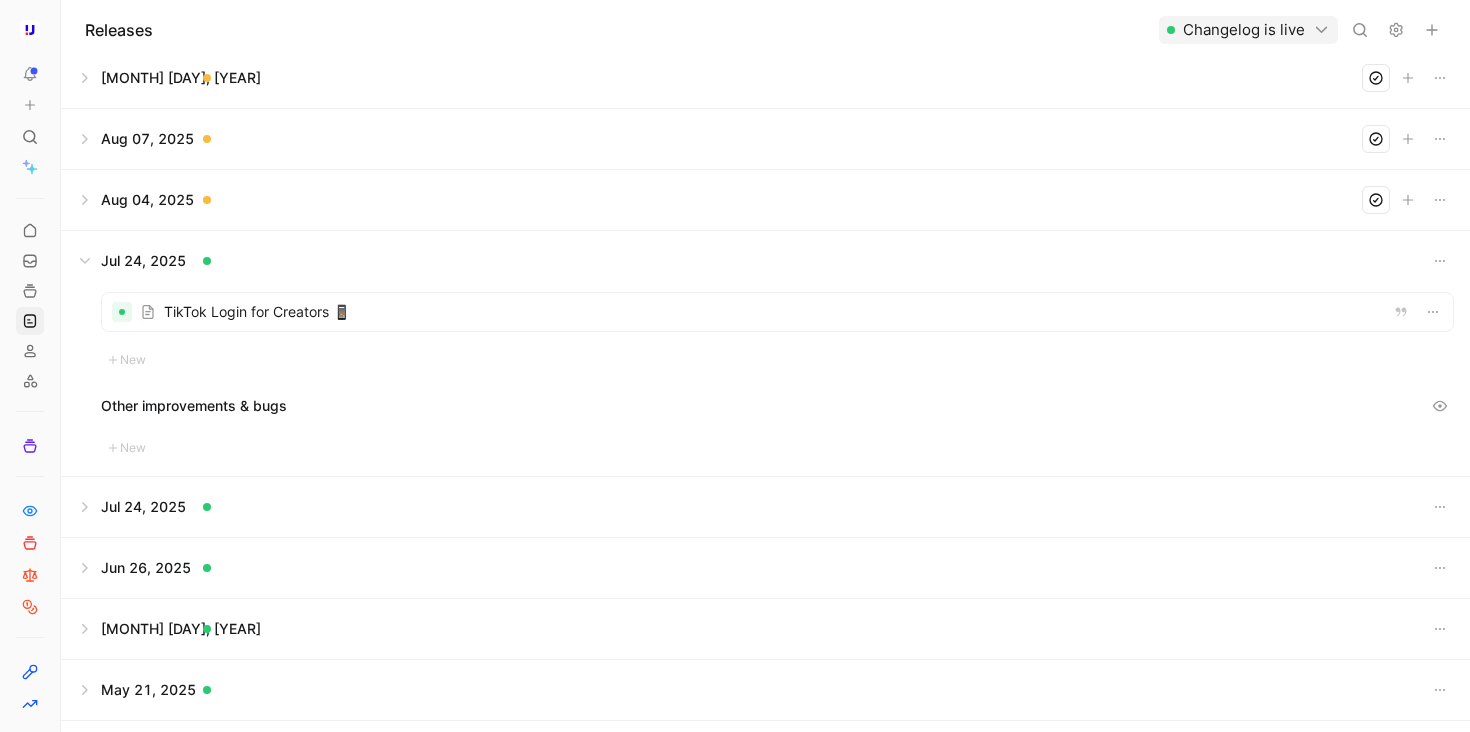 click at bounding box center [765, 261] 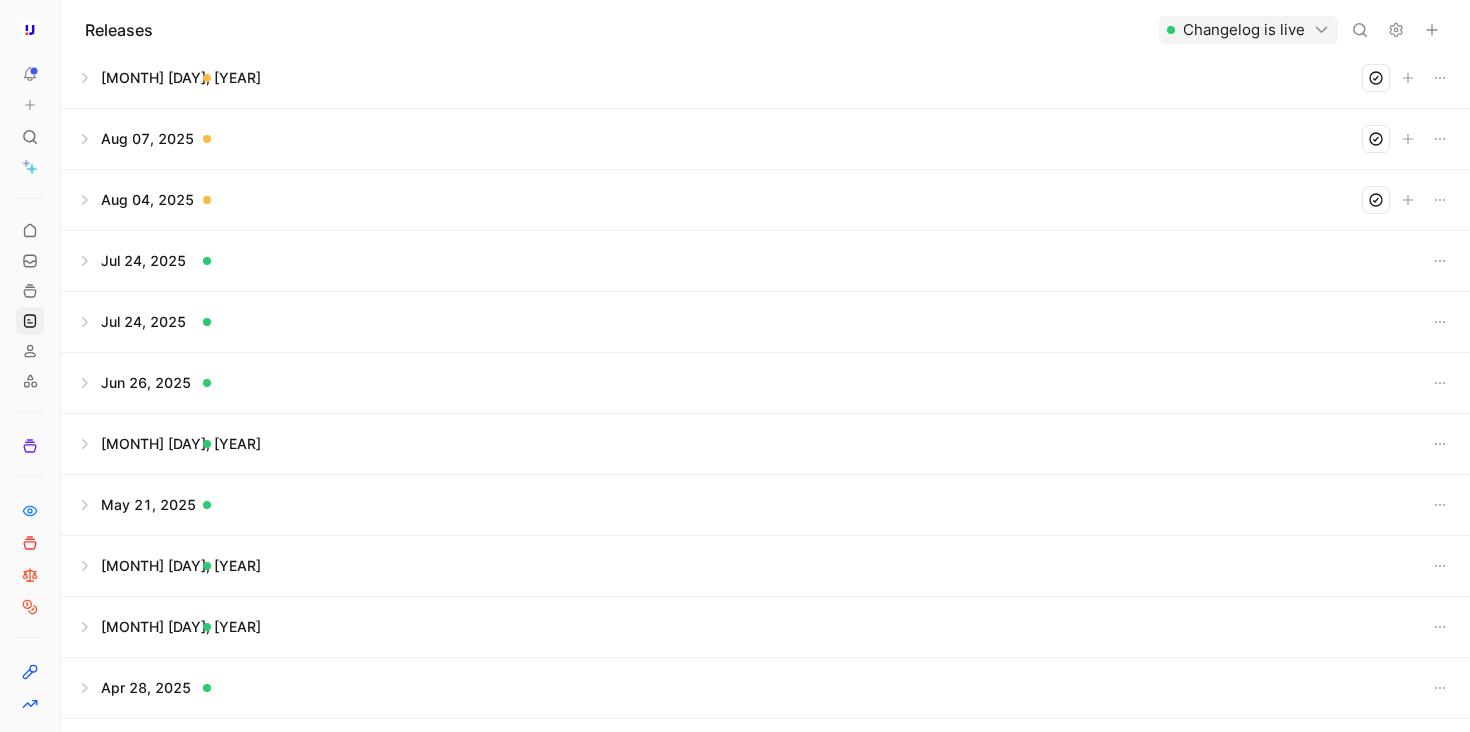 click at bounding box center [765, 200] 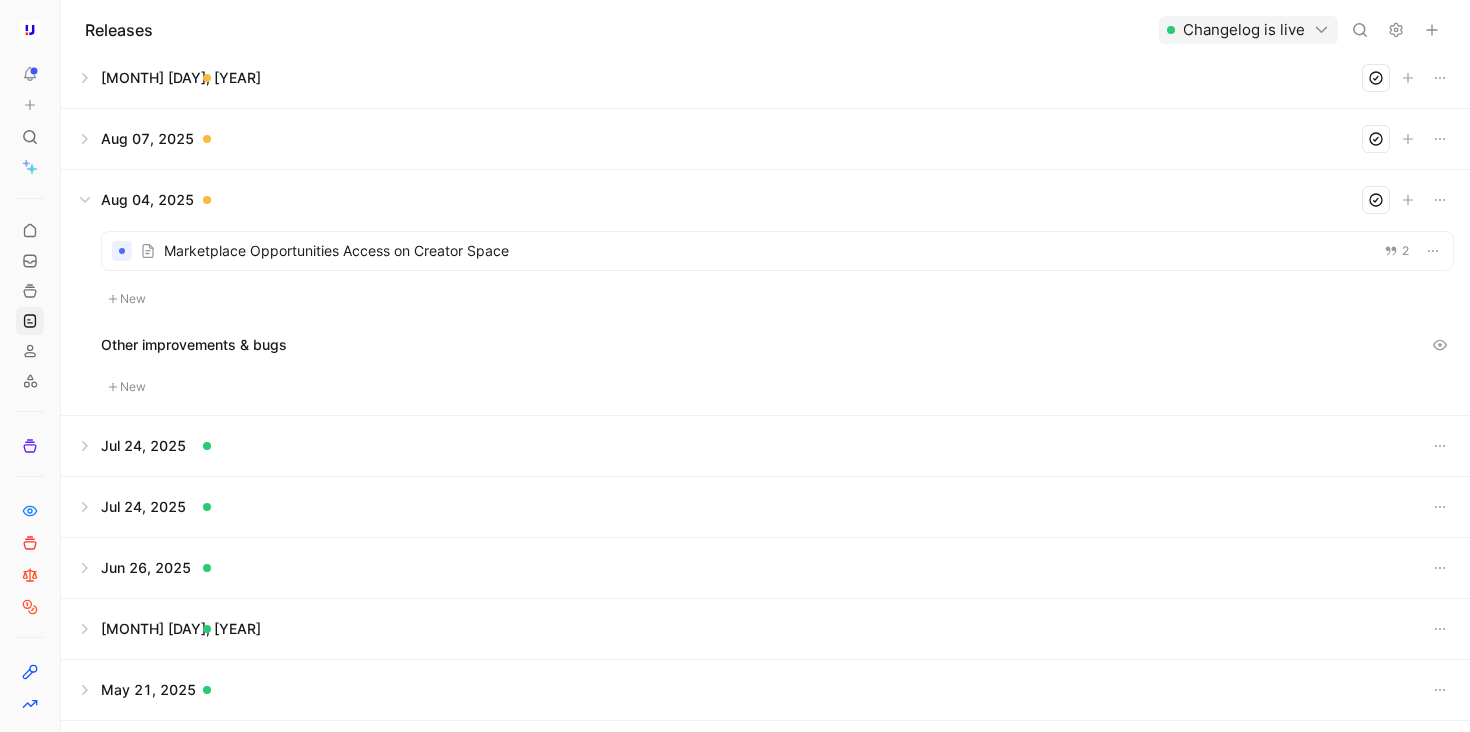 click at bounding box center (765, 200) 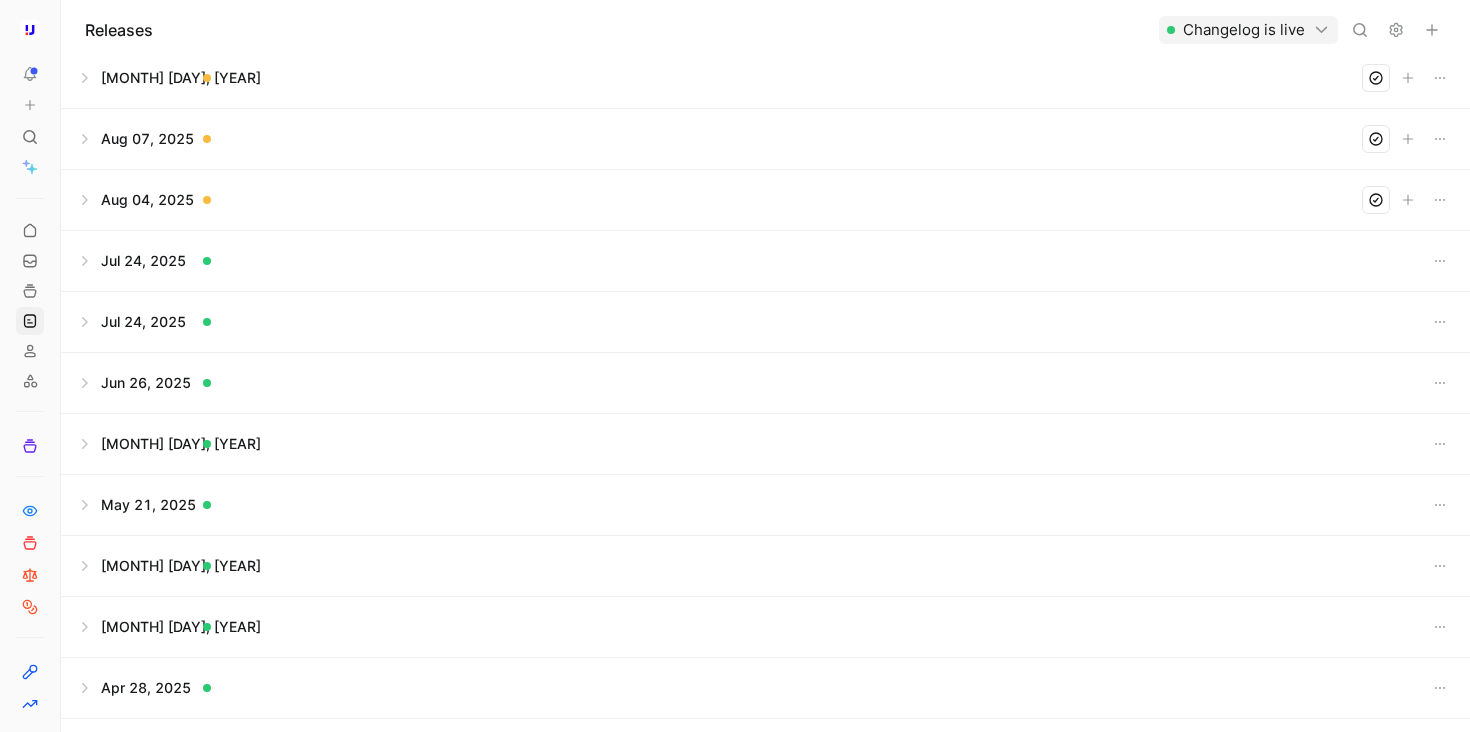 click at bounding box center (765, 200) 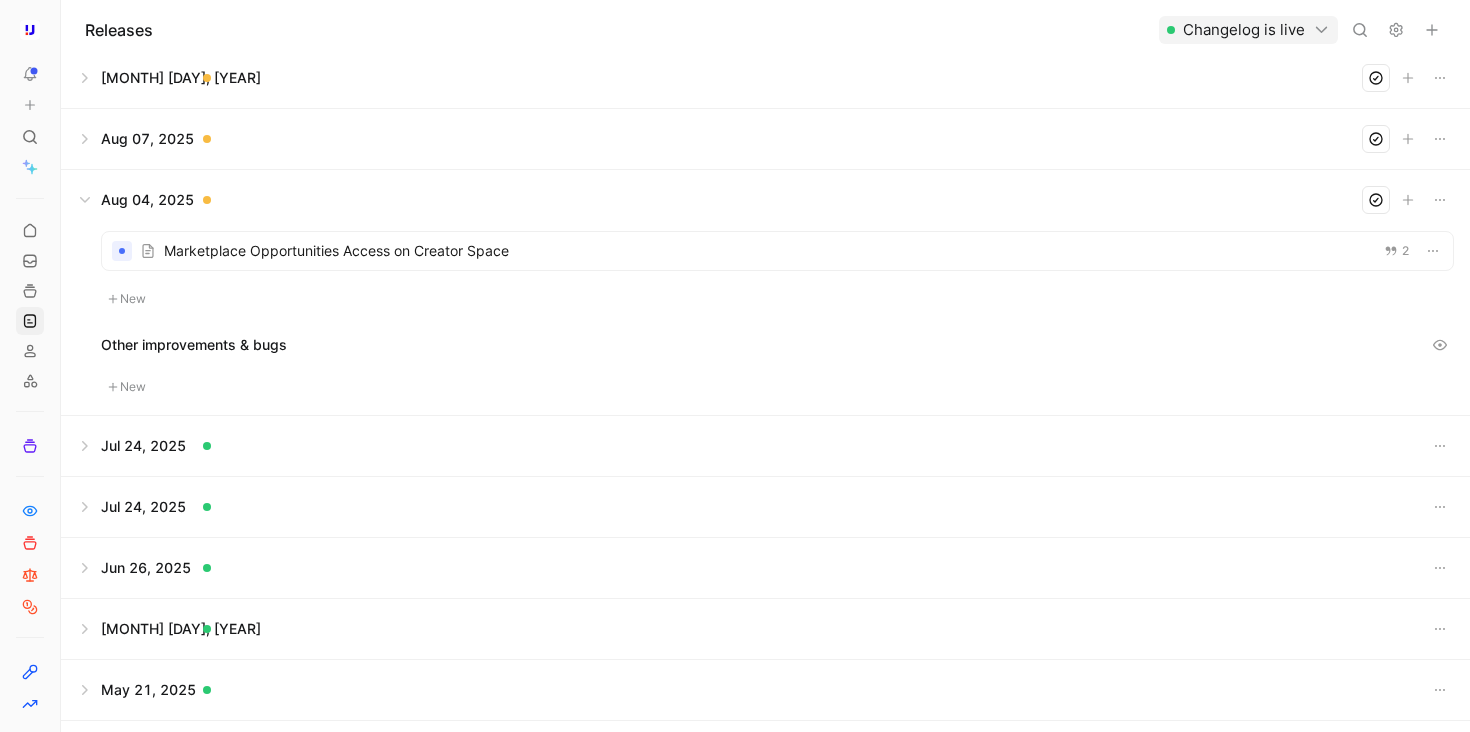 click at bounding box center (765, 78) 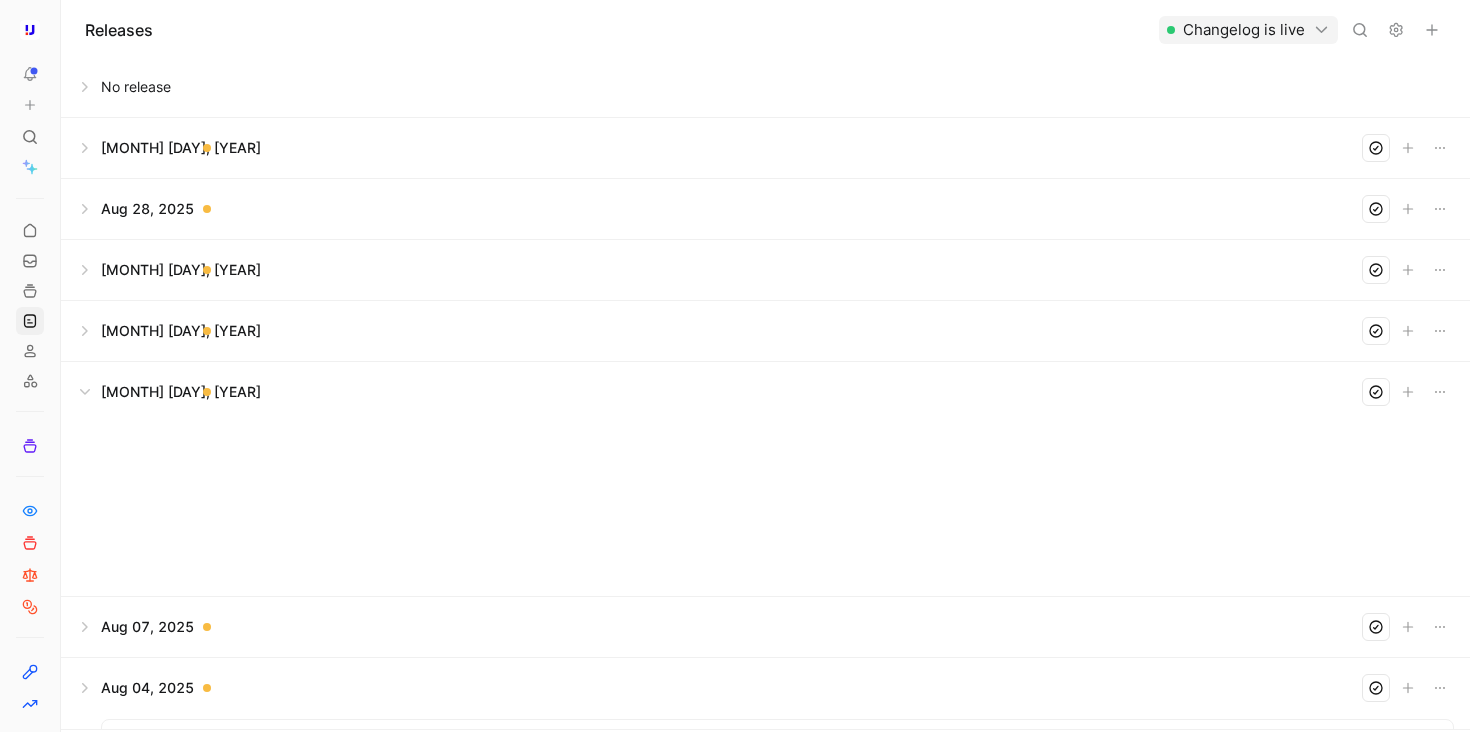 scroll, scrollTop: 0, scrollLeft: 0, axis: both 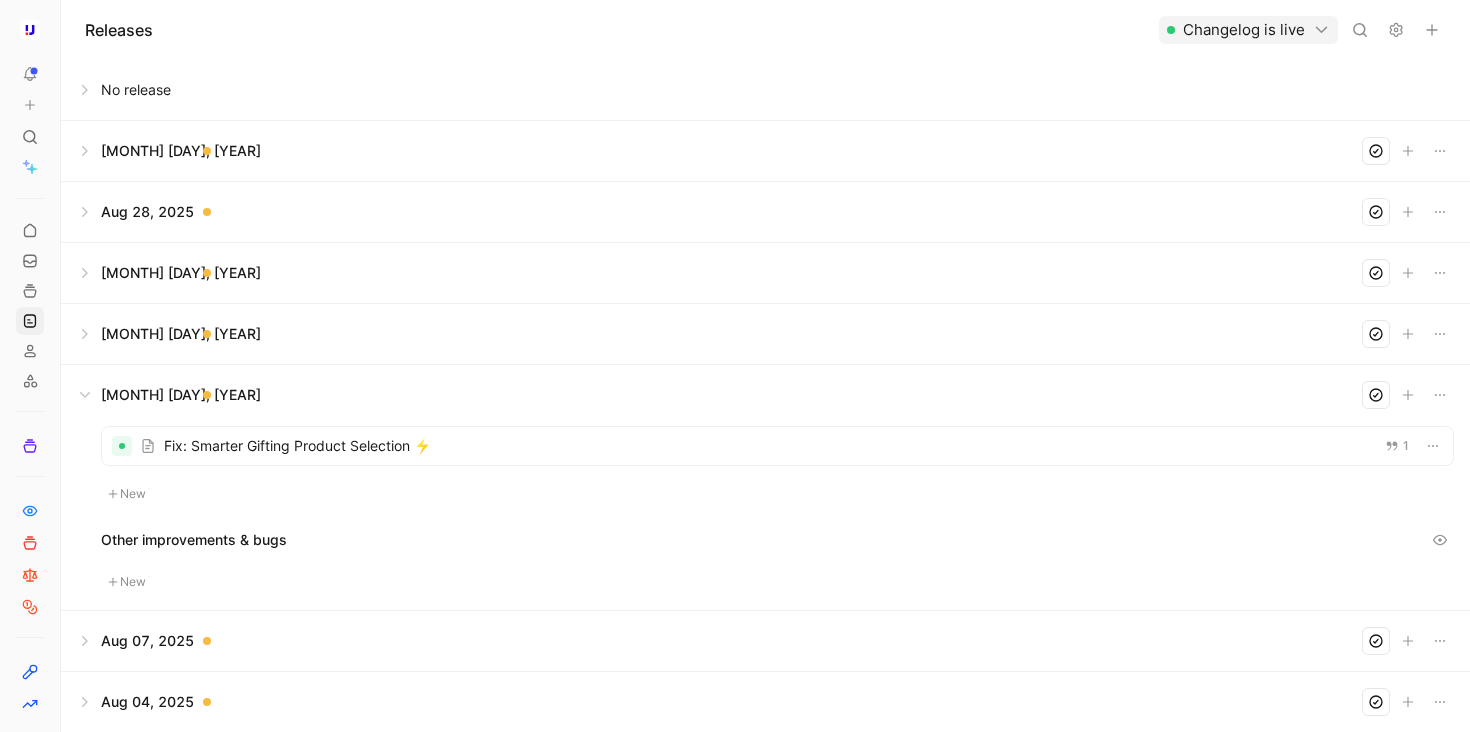 click at bounding box center [765, 90] 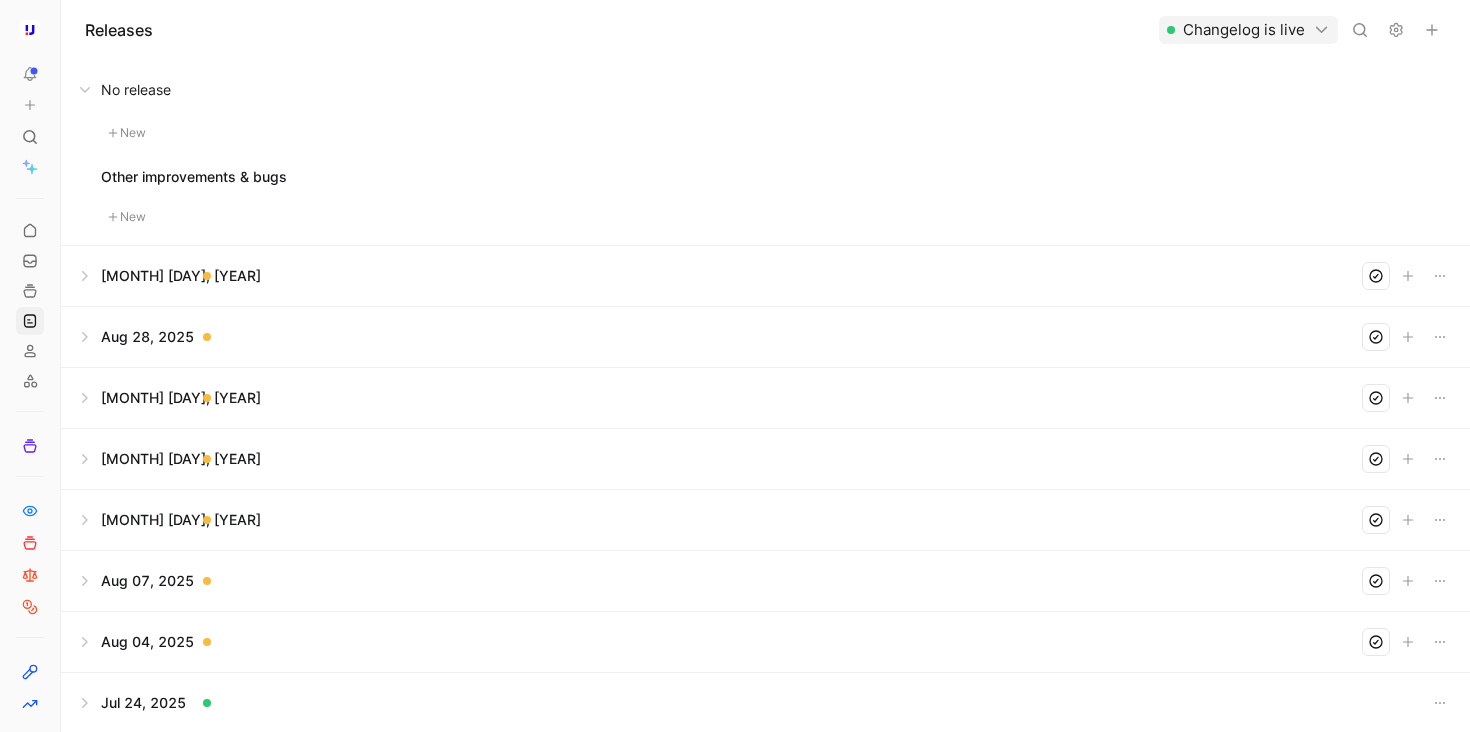 click at bounding box center (765, 90) 